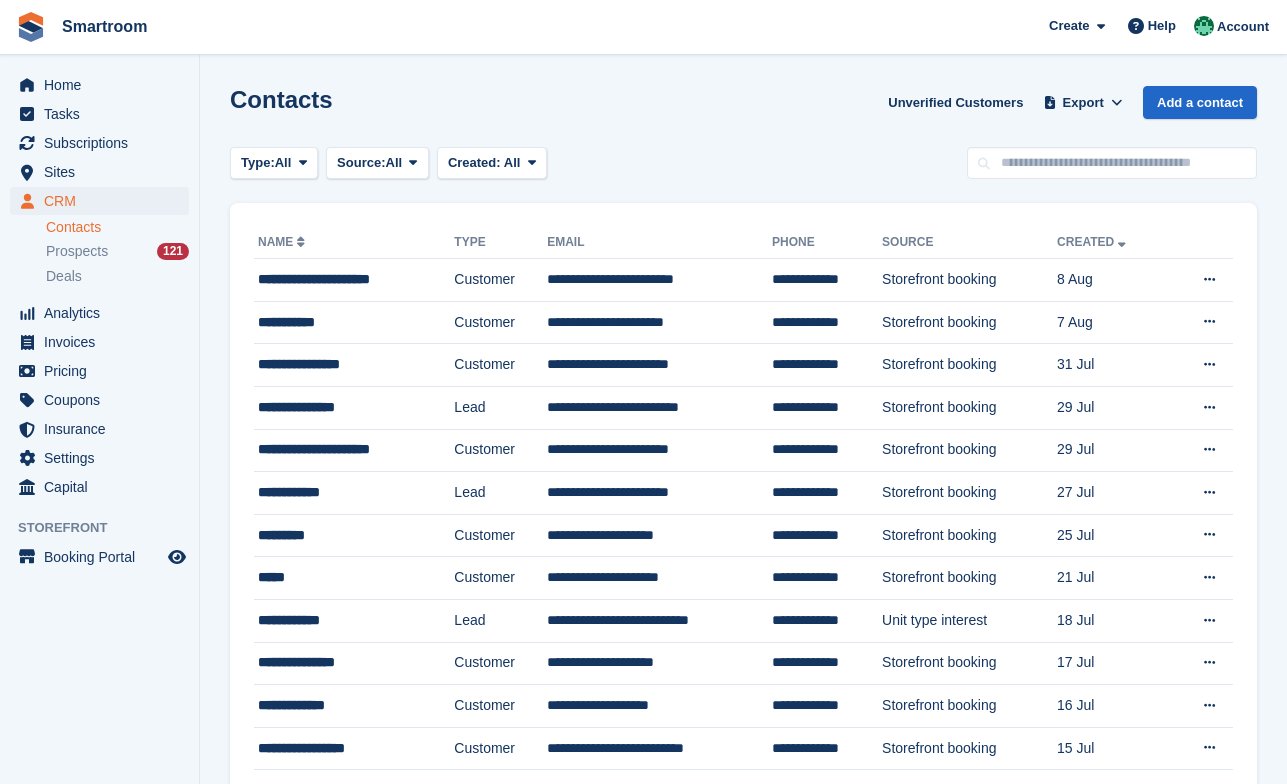 scroll, scrollTop: 0, scrollLeft: 0, axis: both 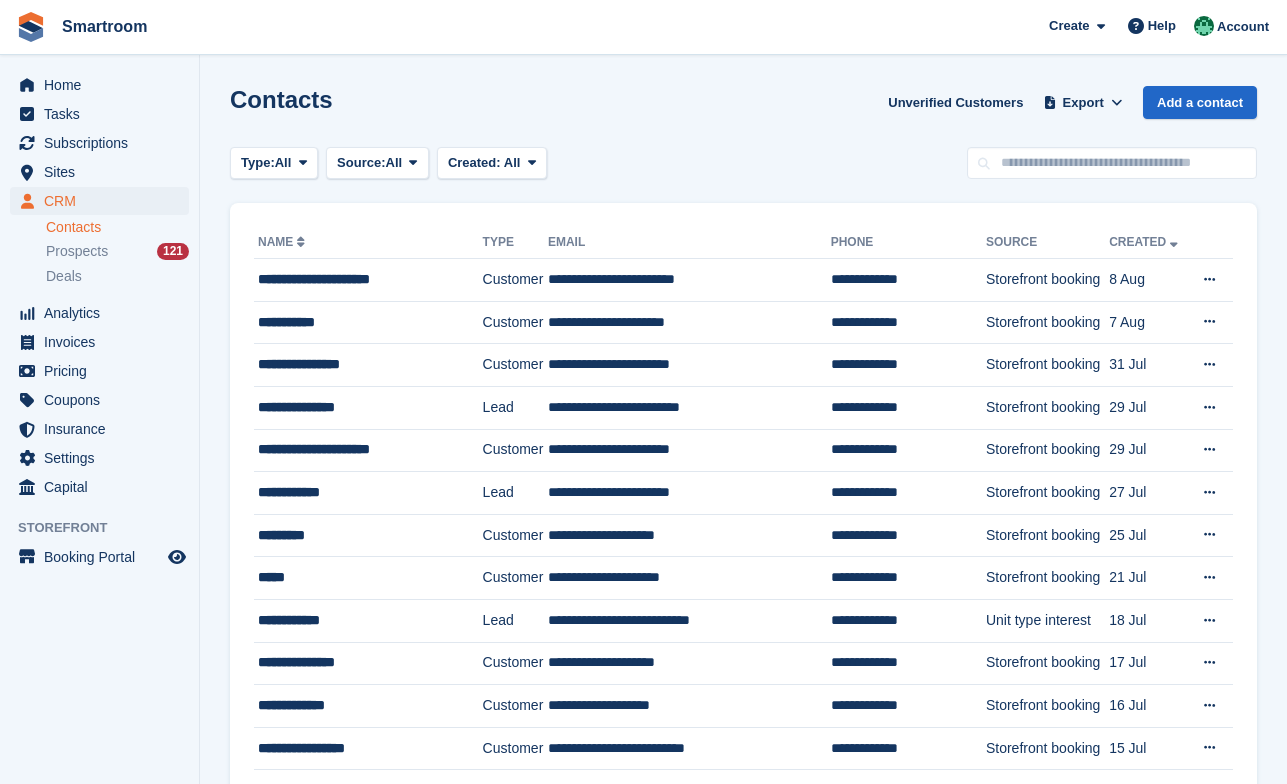 click on "Contacts
Unverified Customers
Export
Export Contacts
Export a CSV of all Contacts which match the current filters.
Please allow time for large exports.
Start Export
Add a contact" at bounding box center [743, 114] 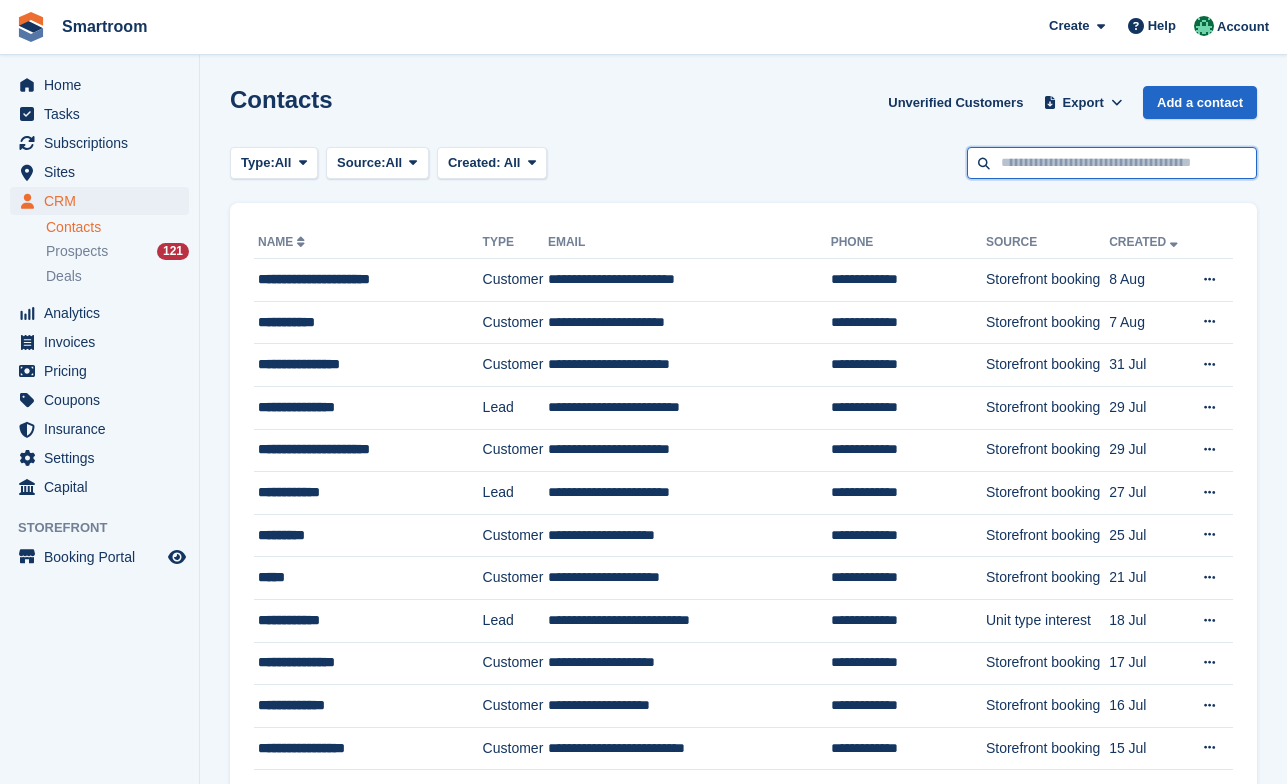 click at bounding box center [1112, 163] 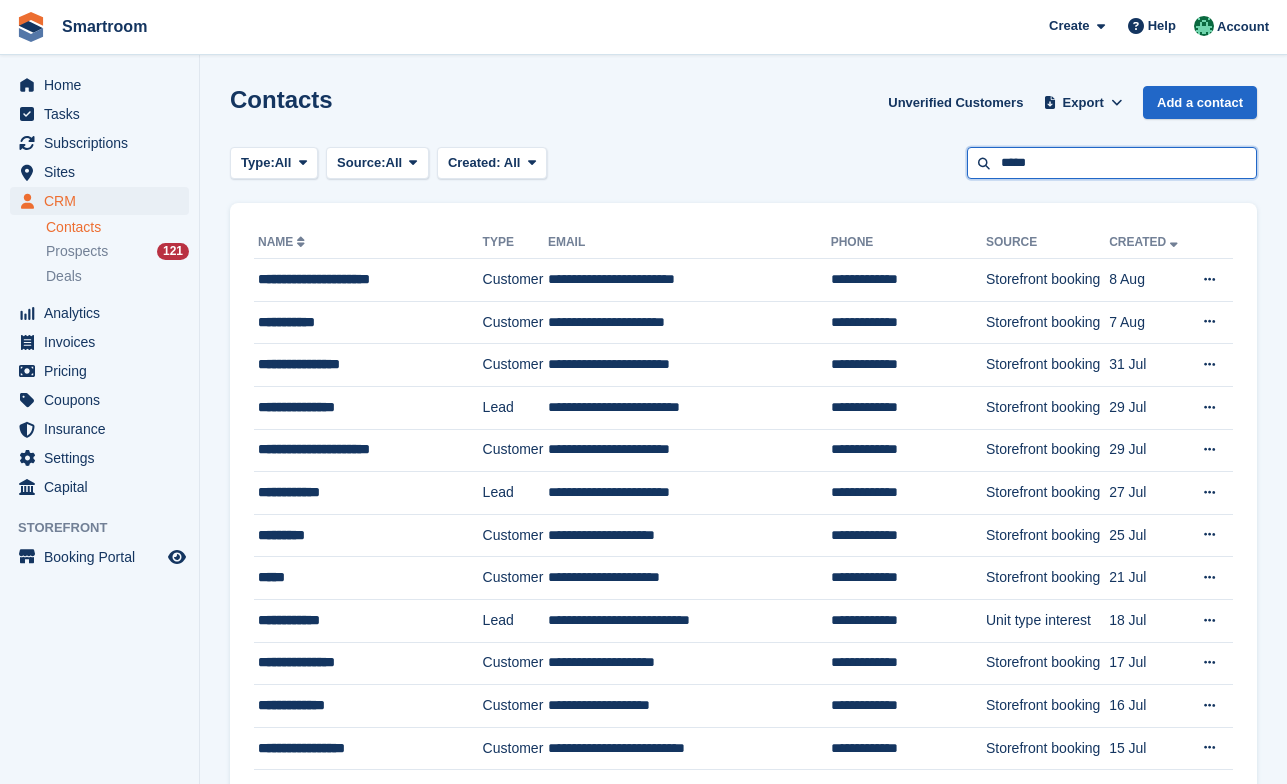 type on "*****" 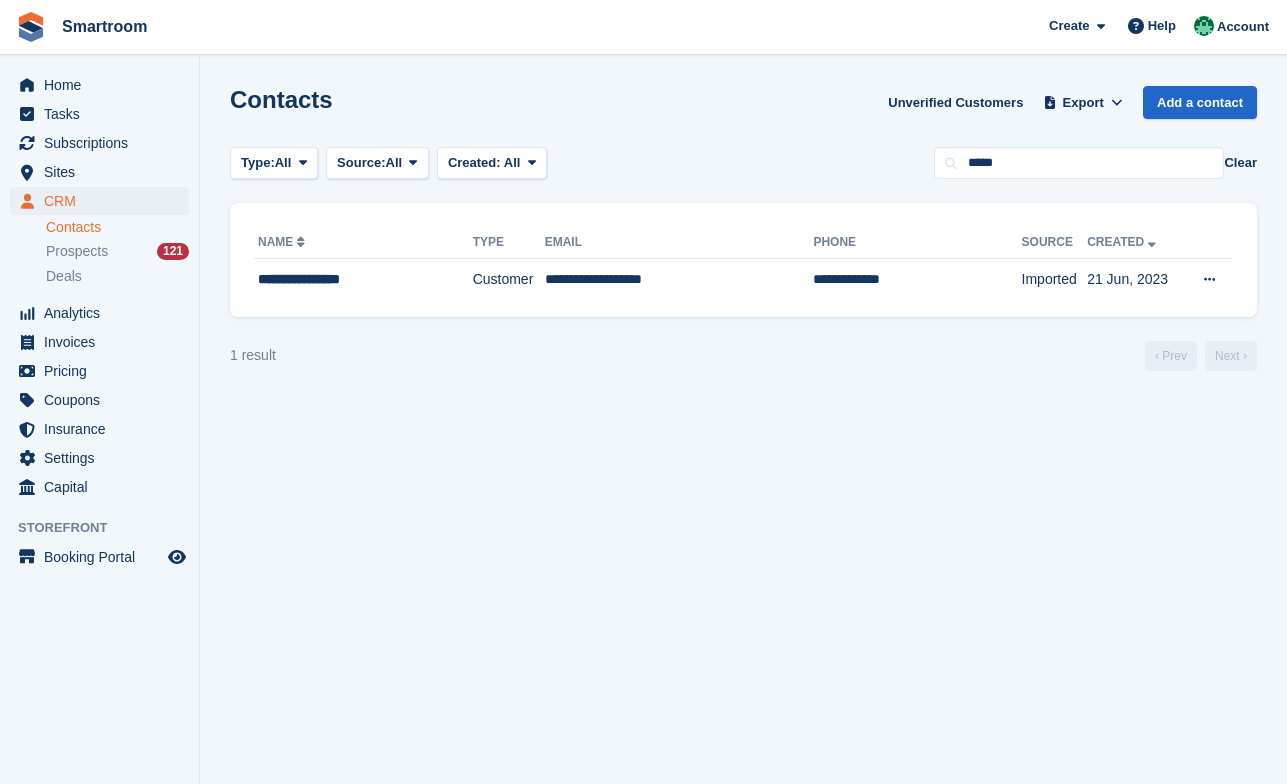 click on "Contacts
Unverified Customers
Export
Export Contacts
Export a CSV of all Contacts which match the current filters.
Please allow time for large exports.
Start Export
Add a contact
Type:
All
All
Lead
Customer
Source:
All
All
Storefront
Backoffice
Pre-Opening interest
Incomplete booking
Unit type interest
Price reveal
Quote requested
Storefront booking
Storefront pop-up form
External enquiry form
Phone call
Walk-in" at bounding box center [743, 392] 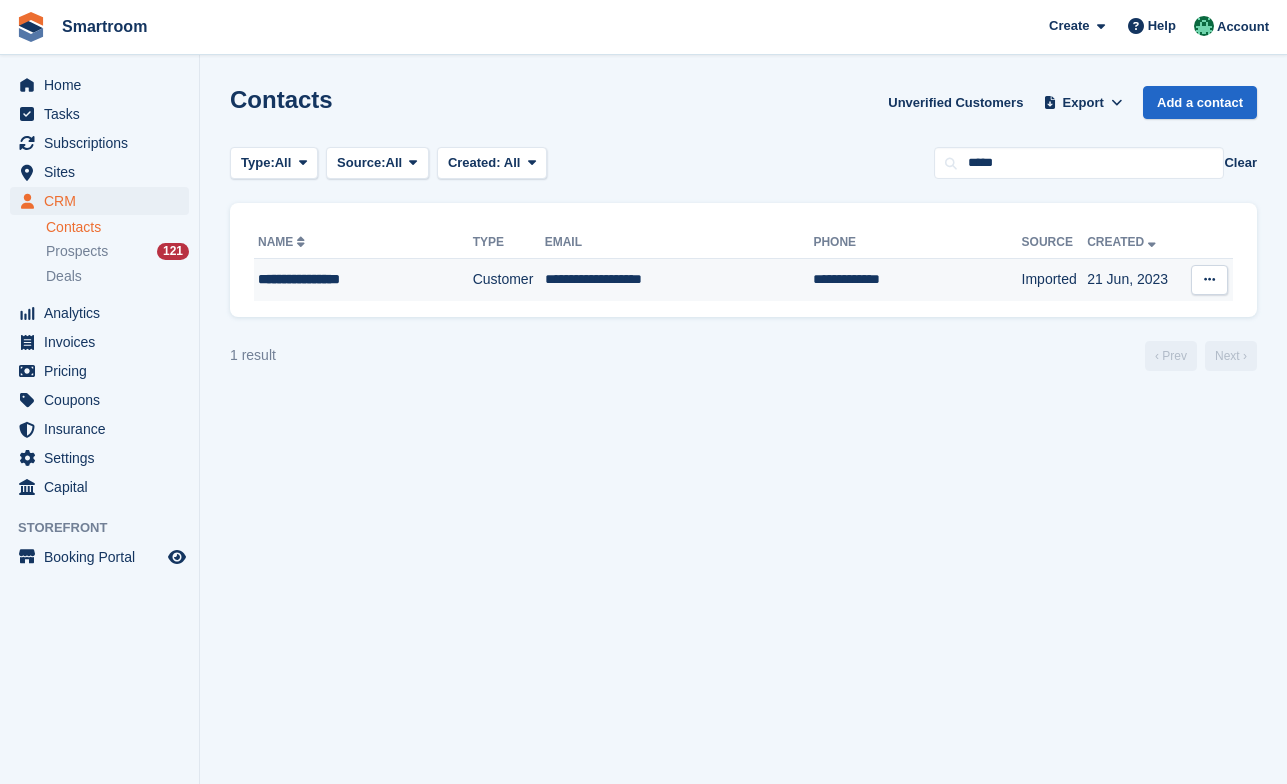 click on "**********" at bounding box center (679, 280) 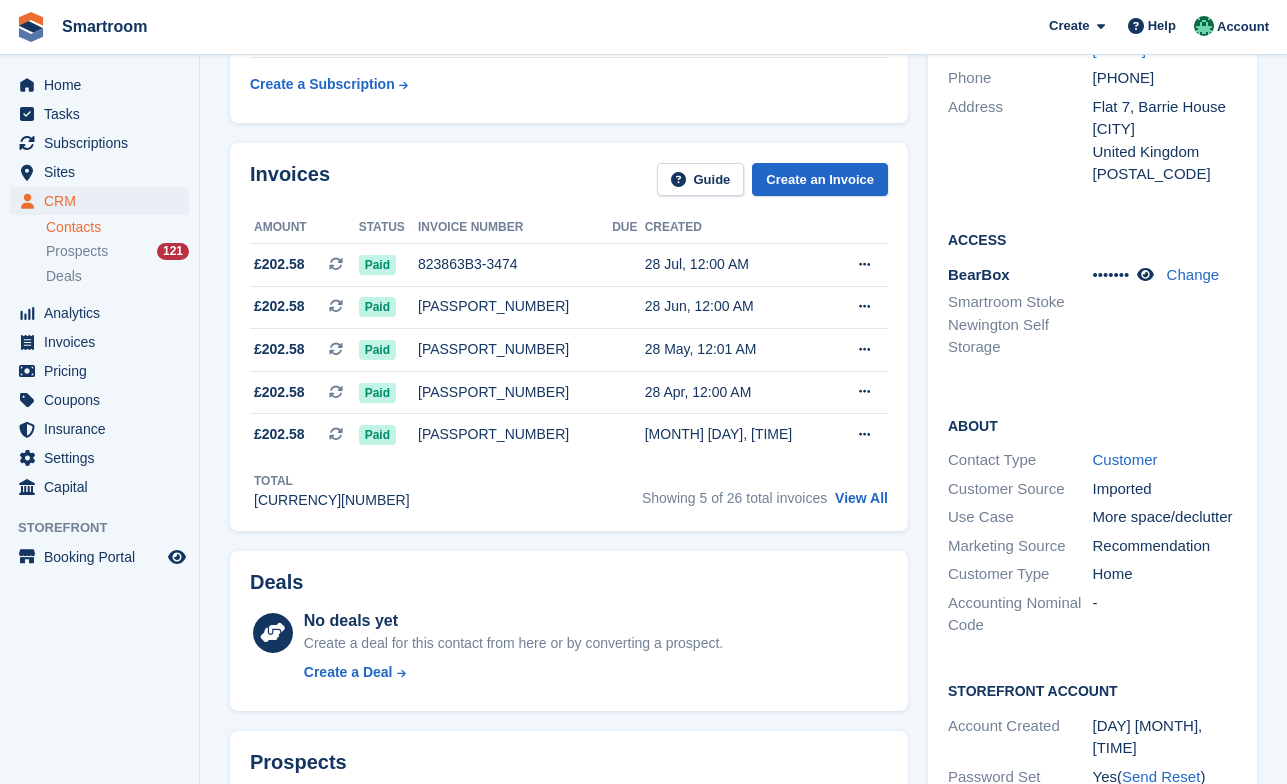 scroll, scrollTop: 258, scrollLeft: 0, axis: vertical 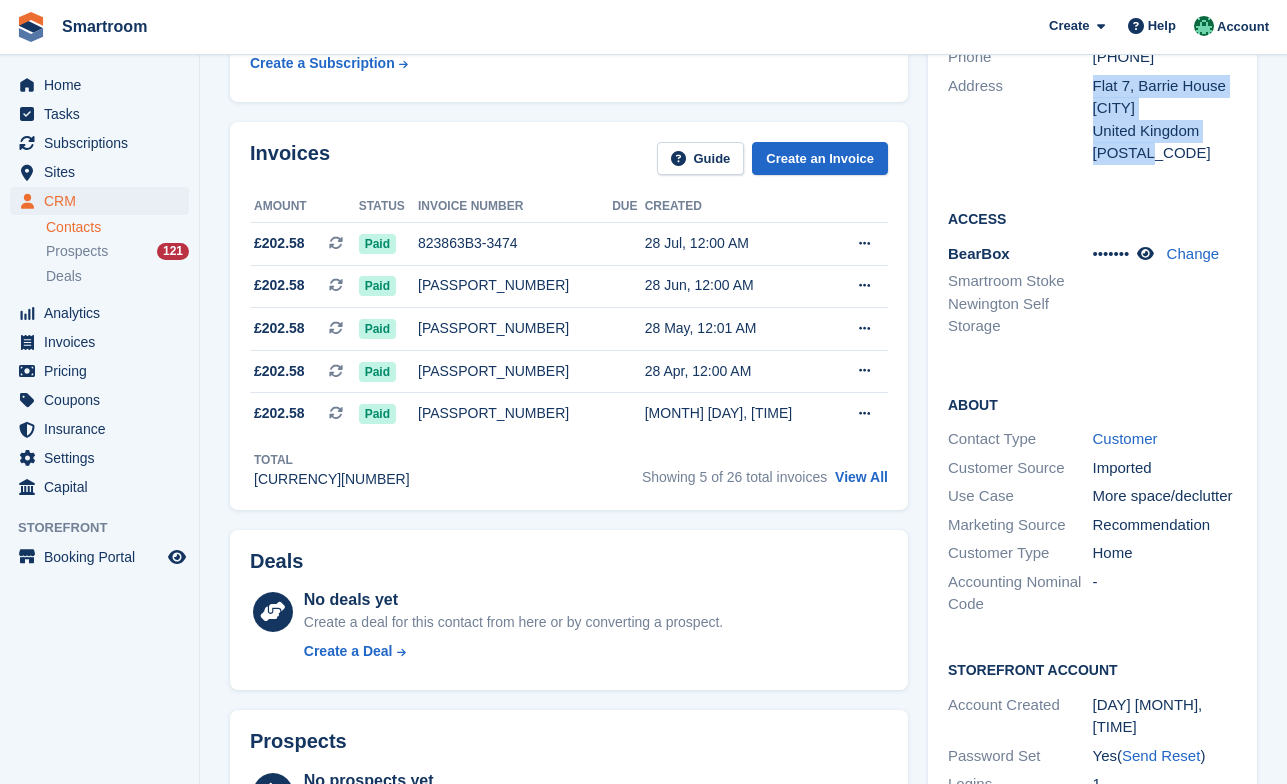 drag, startPoint x: 1093, startPoint y: 111, endPoint x: 1167, endPoint y: 184, distance: 103.947105 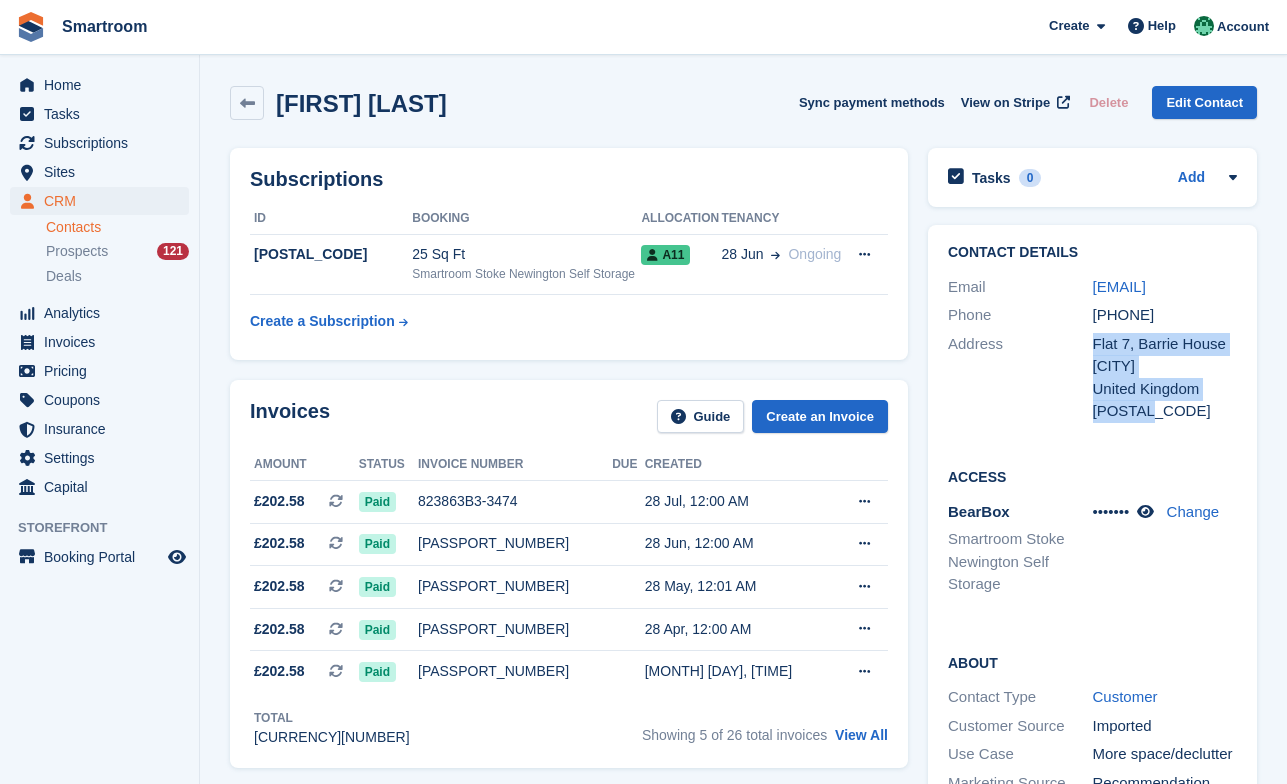 drag, startPoint x: 1091, startPoint y: 342, endPoint x: 1216, endPoint y: 348, distance: 125.14392 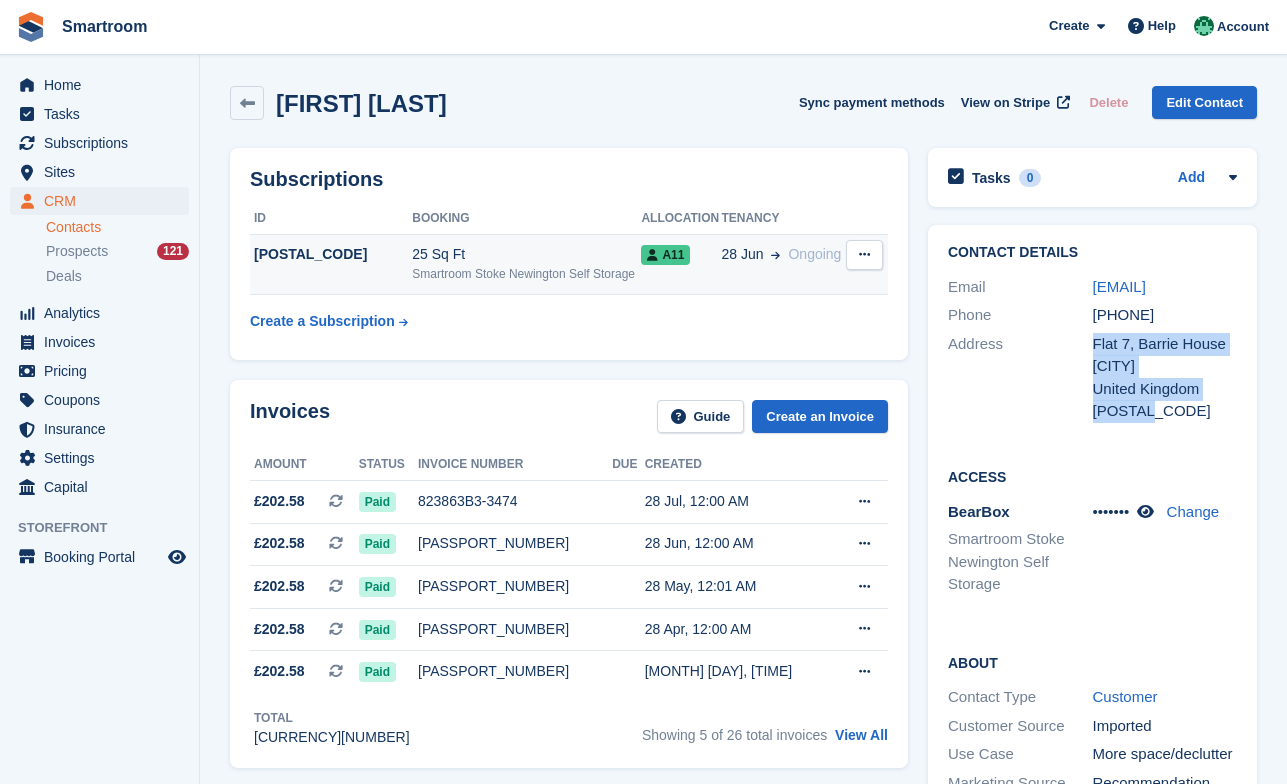 click on "Smartroom Stoke Newington Self Storage" at bounding box center (526, 274) 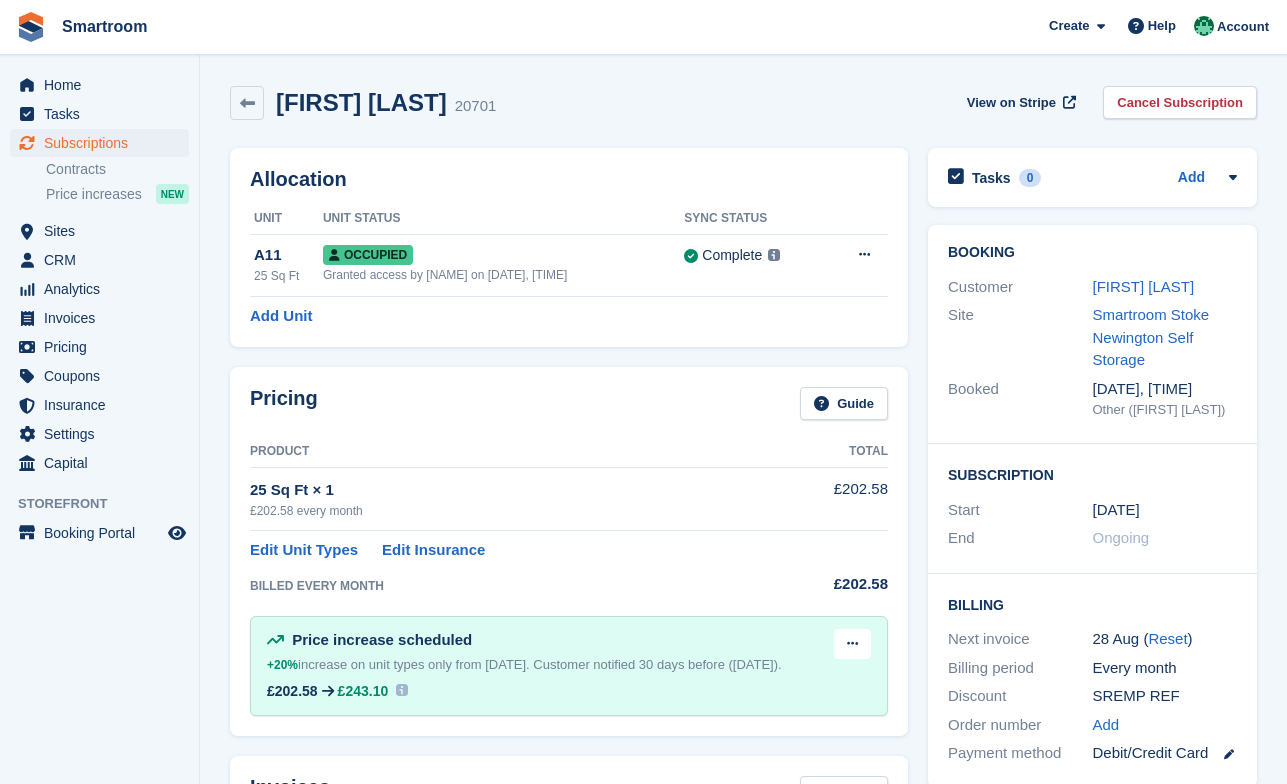 scroll, scrollTop: 26, scrollLeft: 0, axis: vertical 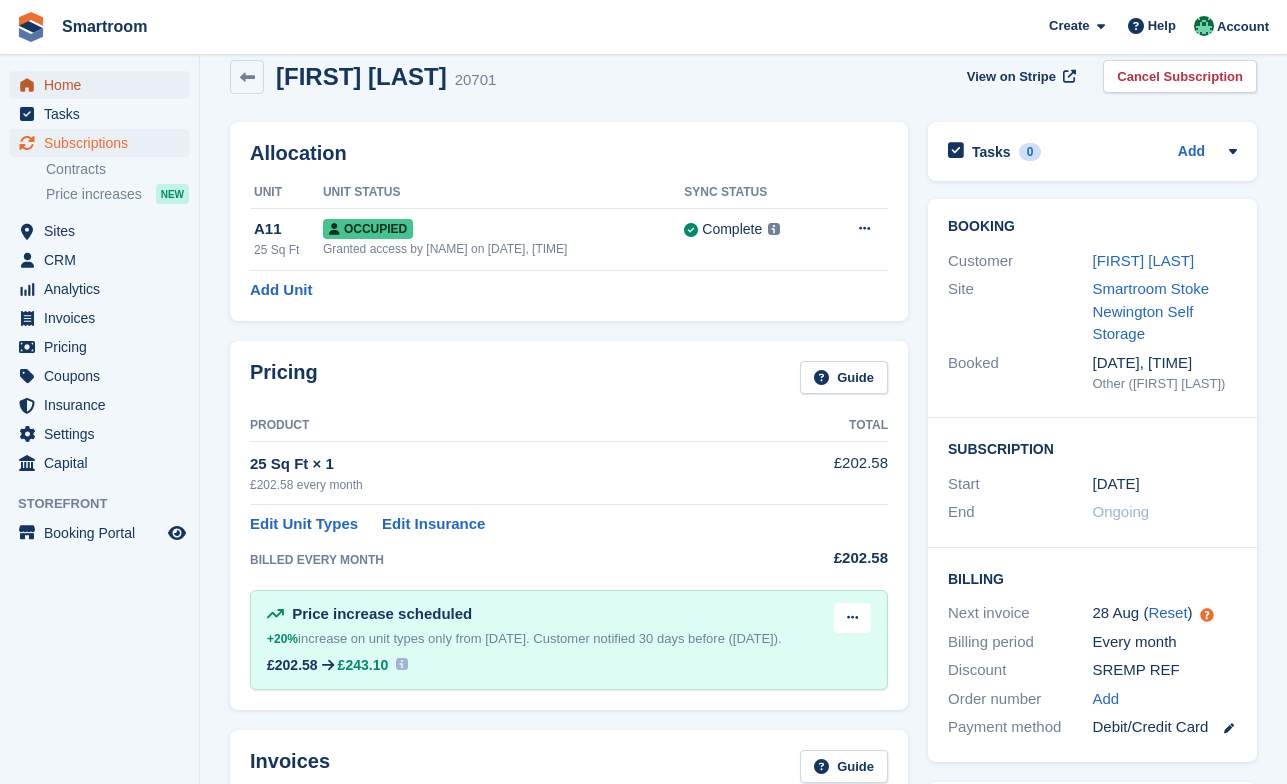 click on "Home" at bounding box center (104, 85) 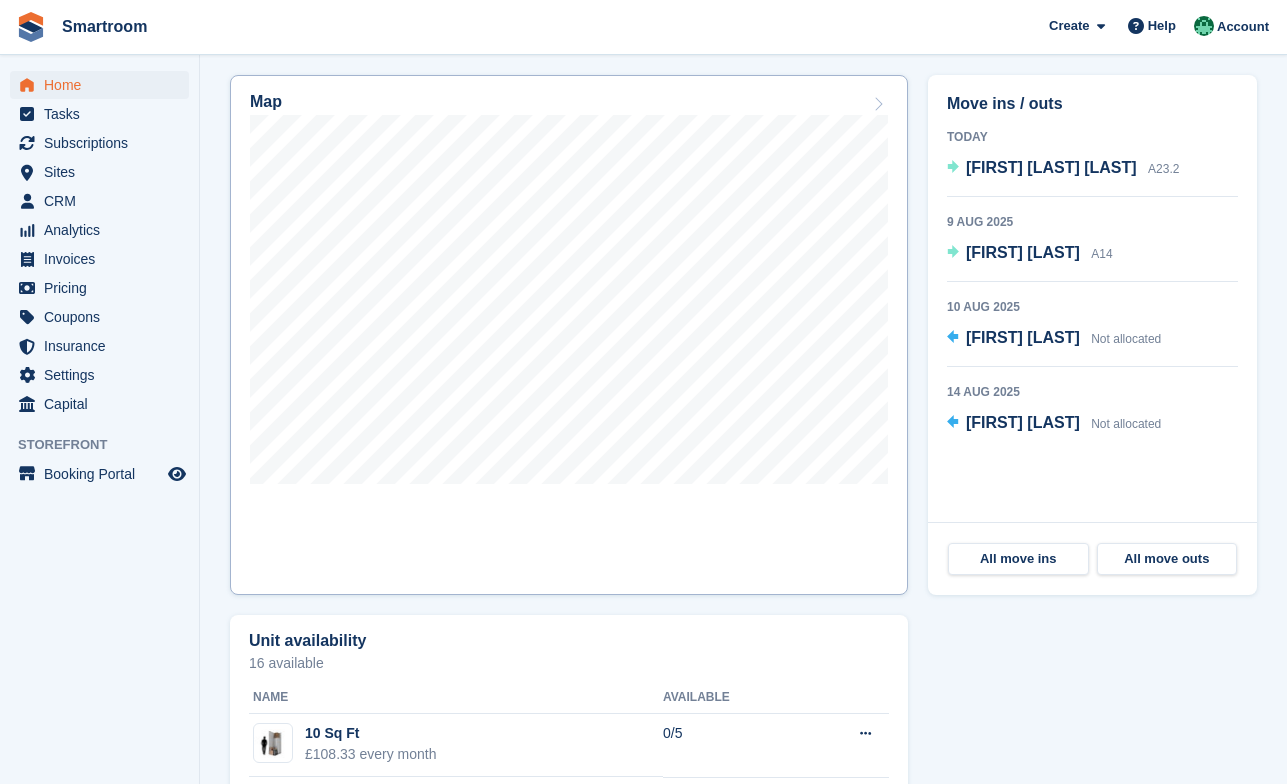 scroll, scrollTop: 613, scrollLeft: 0, axis: vertical 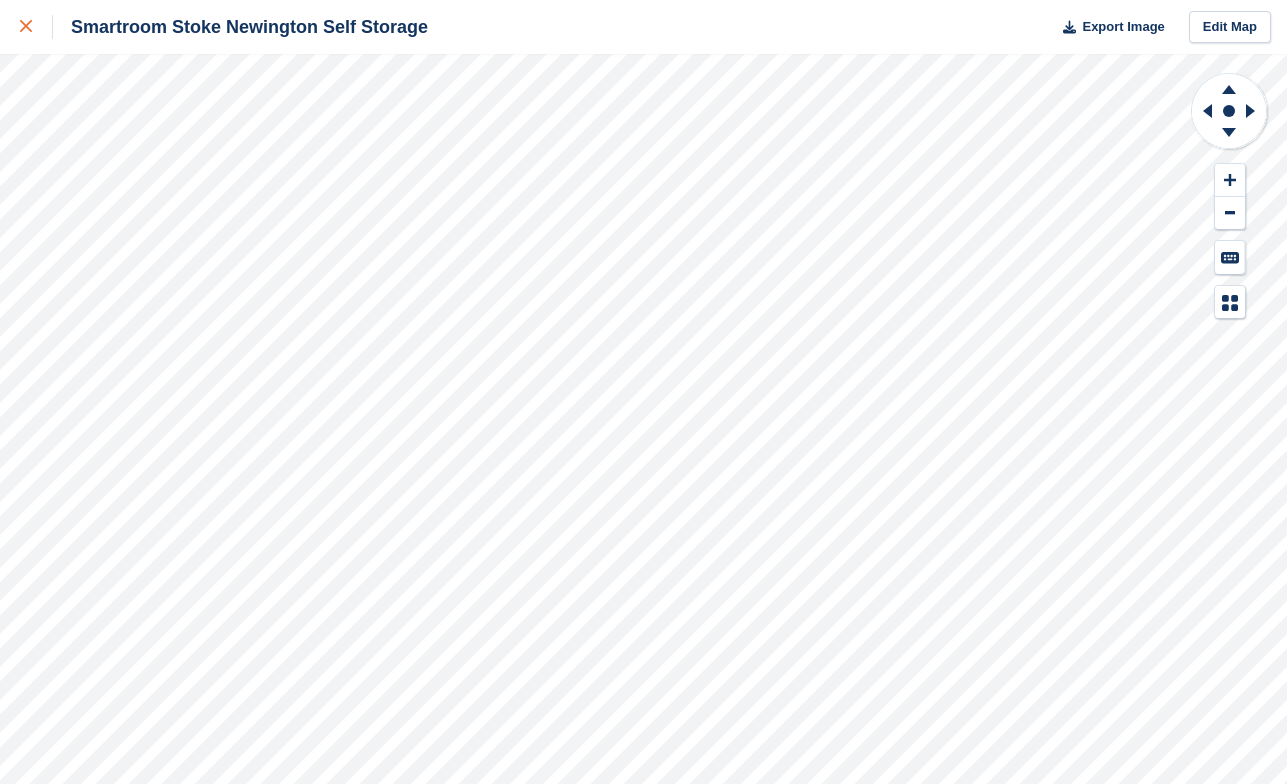 click at bounding box center (26, 27) 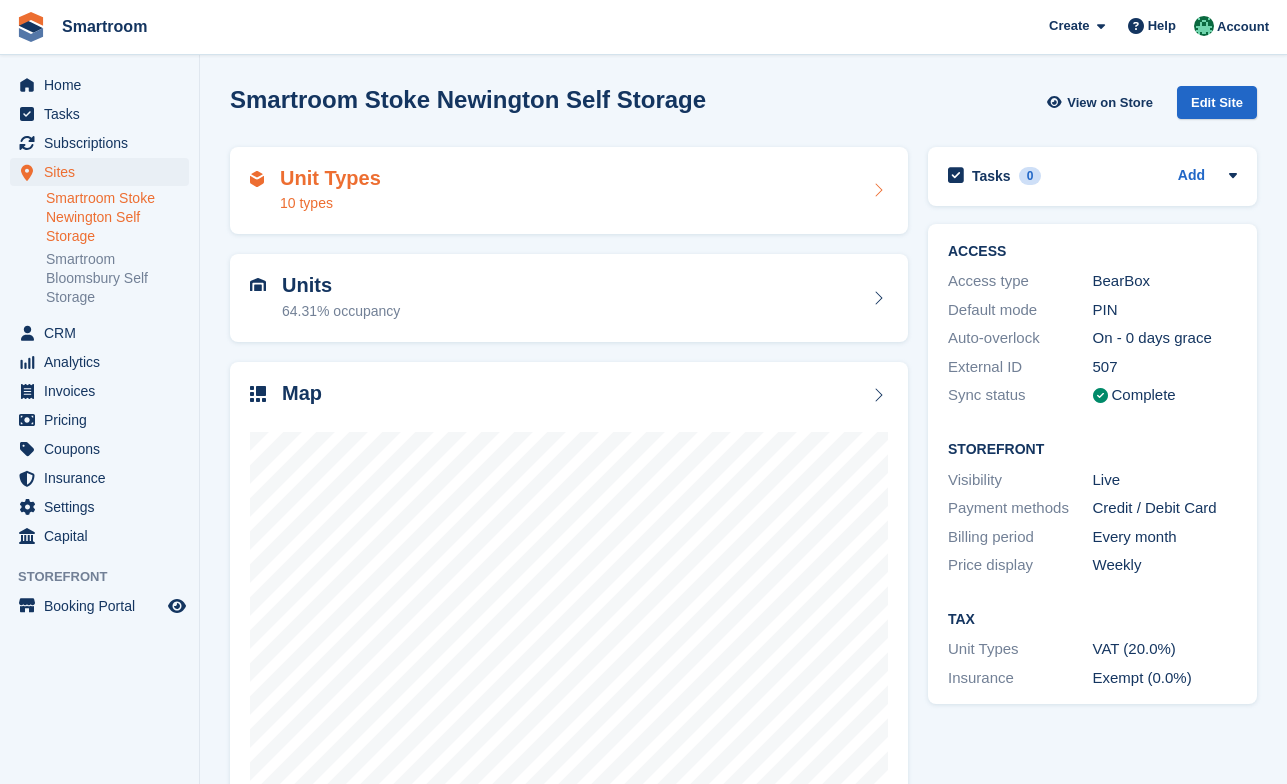 scroll, scrollTop: 0, scrollLeft: 0, axis: both 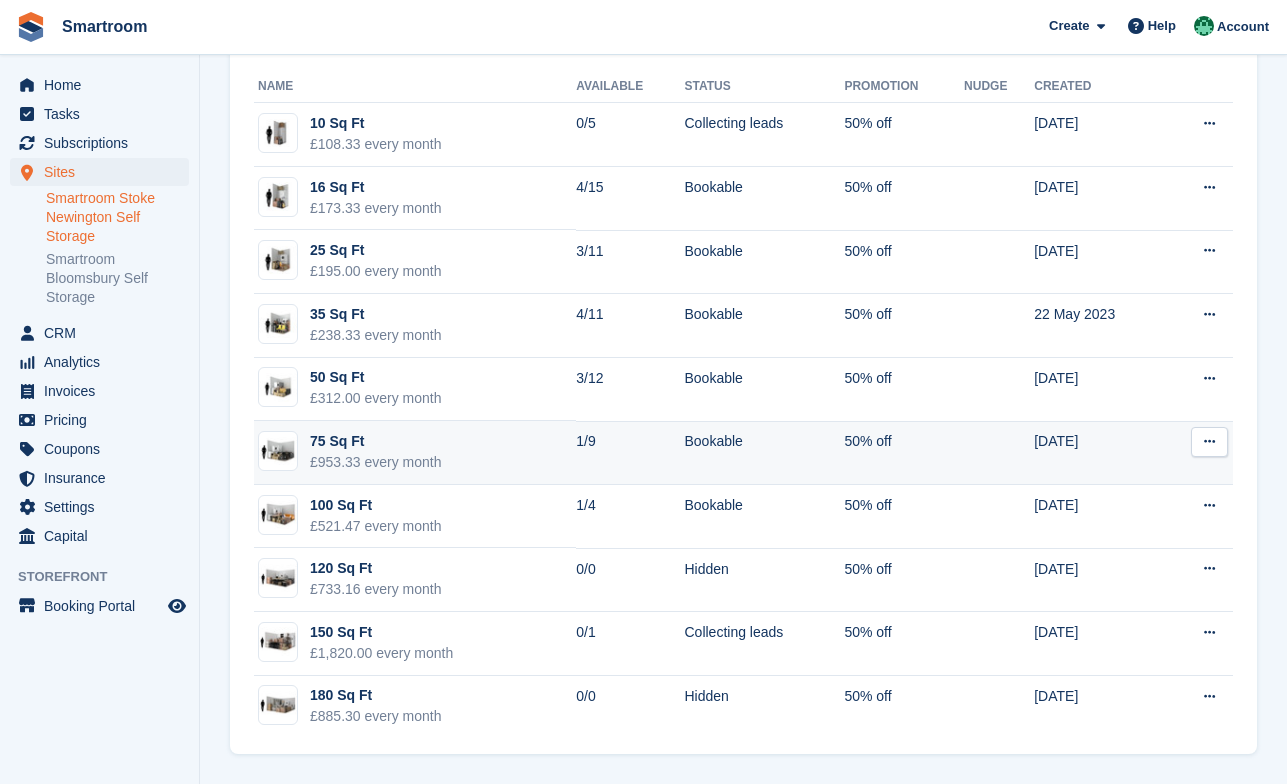 click at bounding box center (1209, 442) 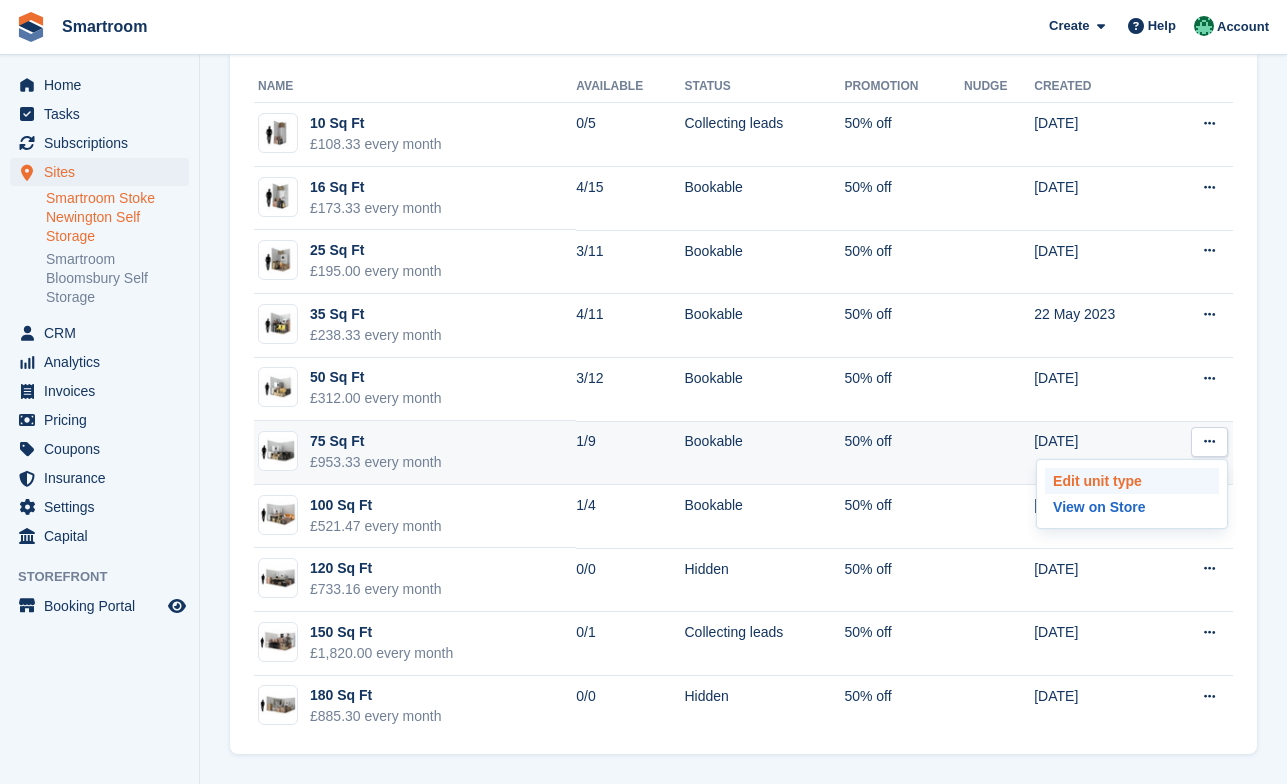 click on "Edit unit type" at bounding box center (1132, 481) 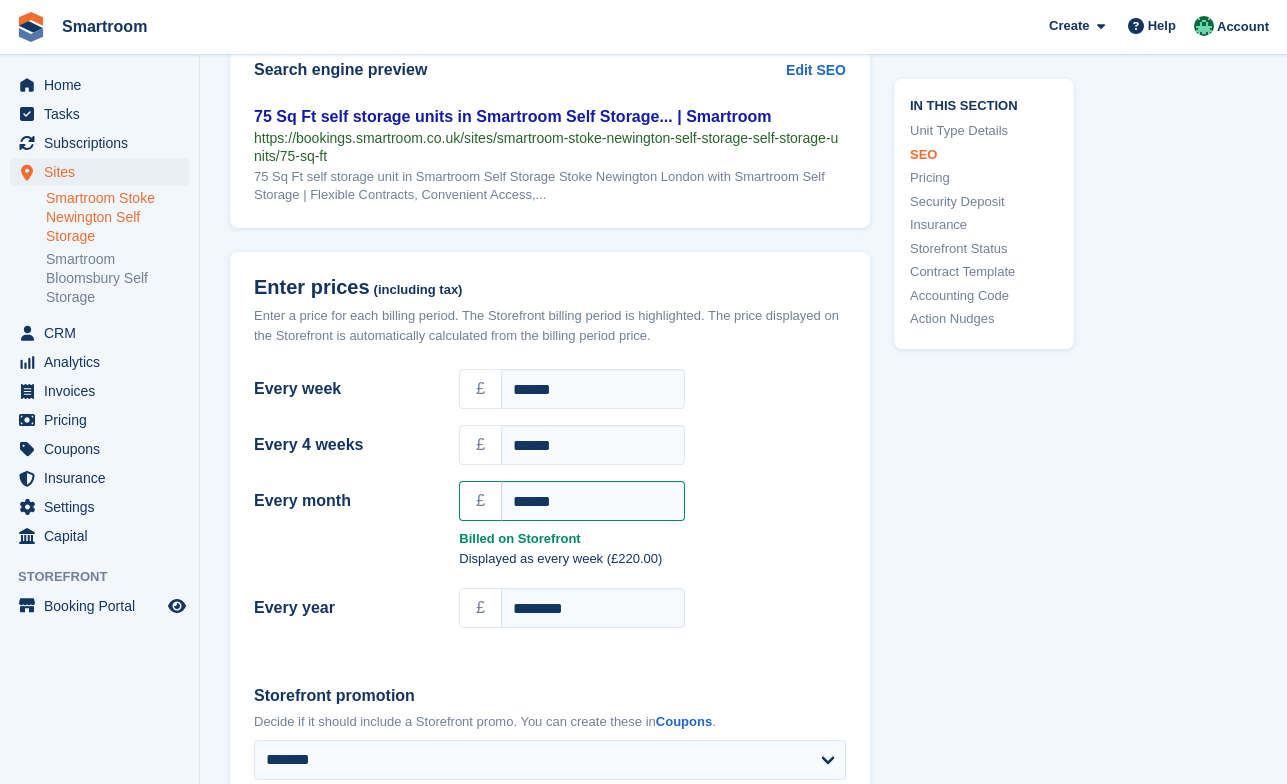 scroll, scrollTop: 1580, scrollLeft: 0, axis: vertical 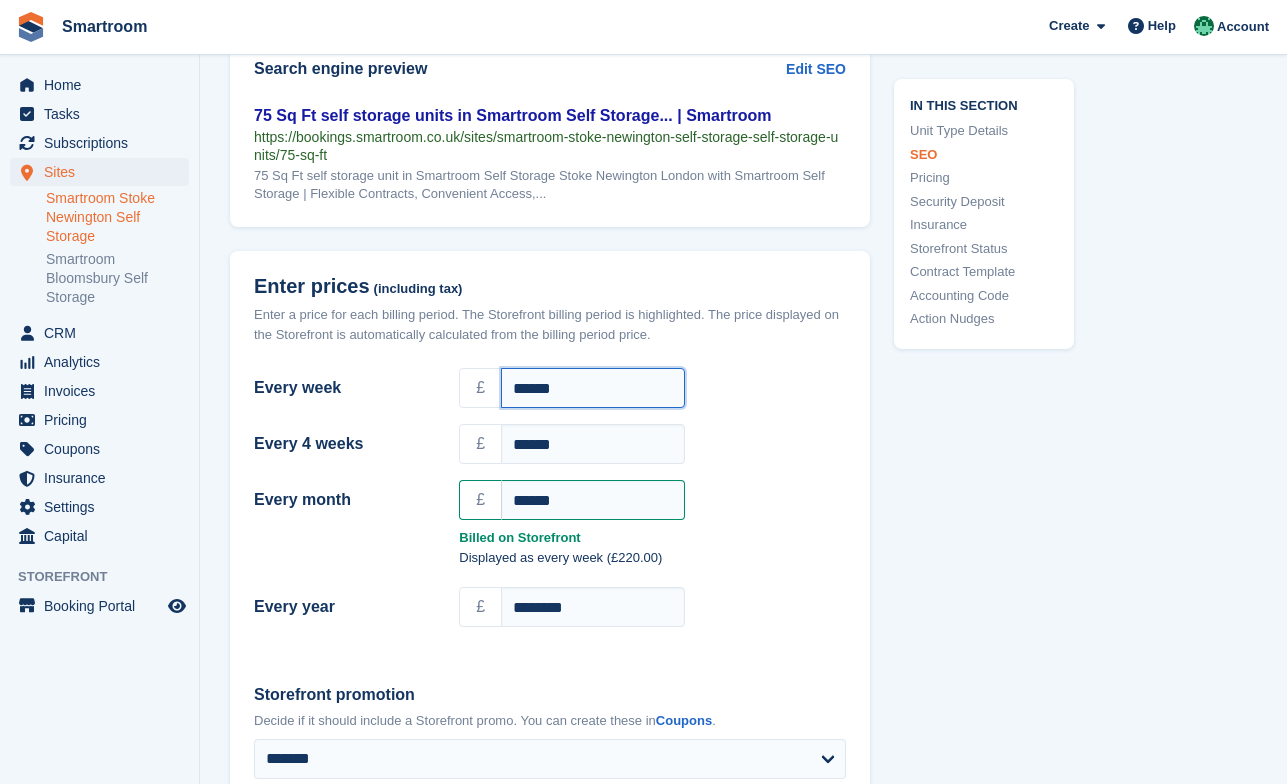 click on "******" at bounding box center (593, 388) 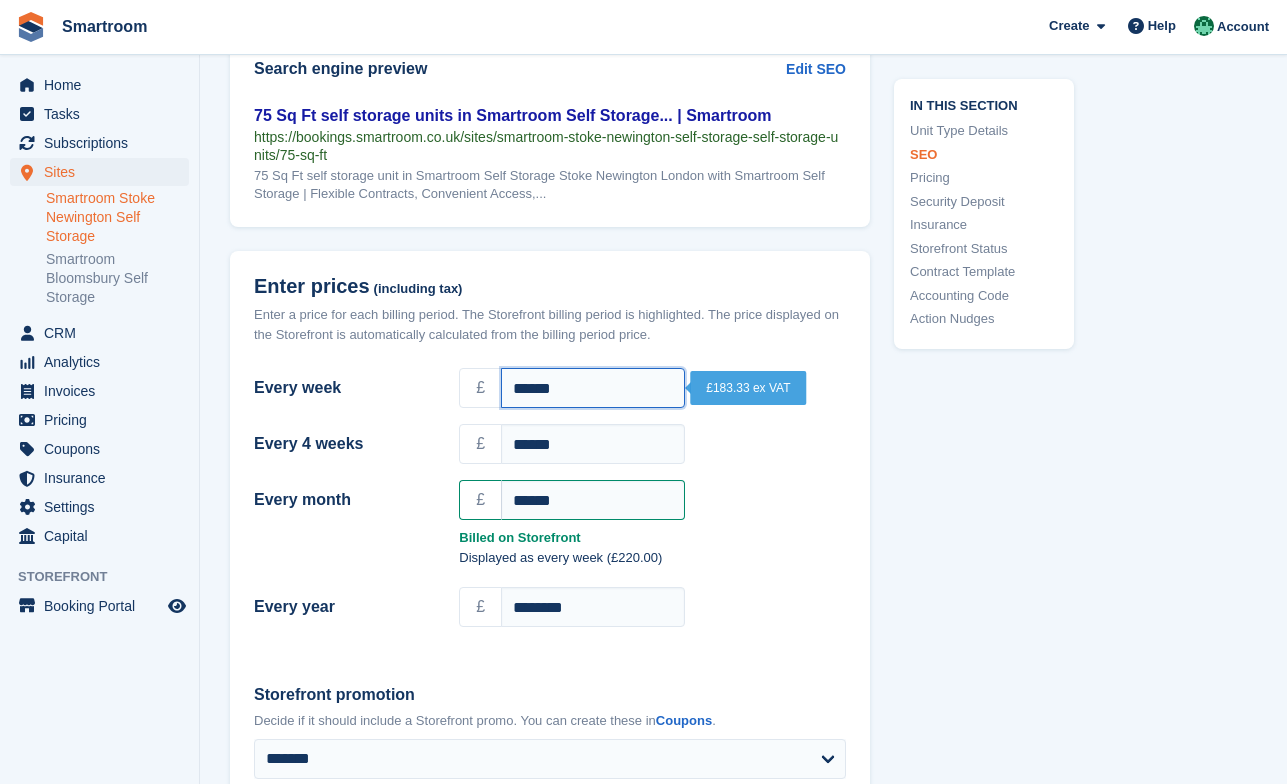 drag, startPoint x: 598, startPoint y: 377, endPoint x: 449, endPoint y: 375, distance: 149.01343 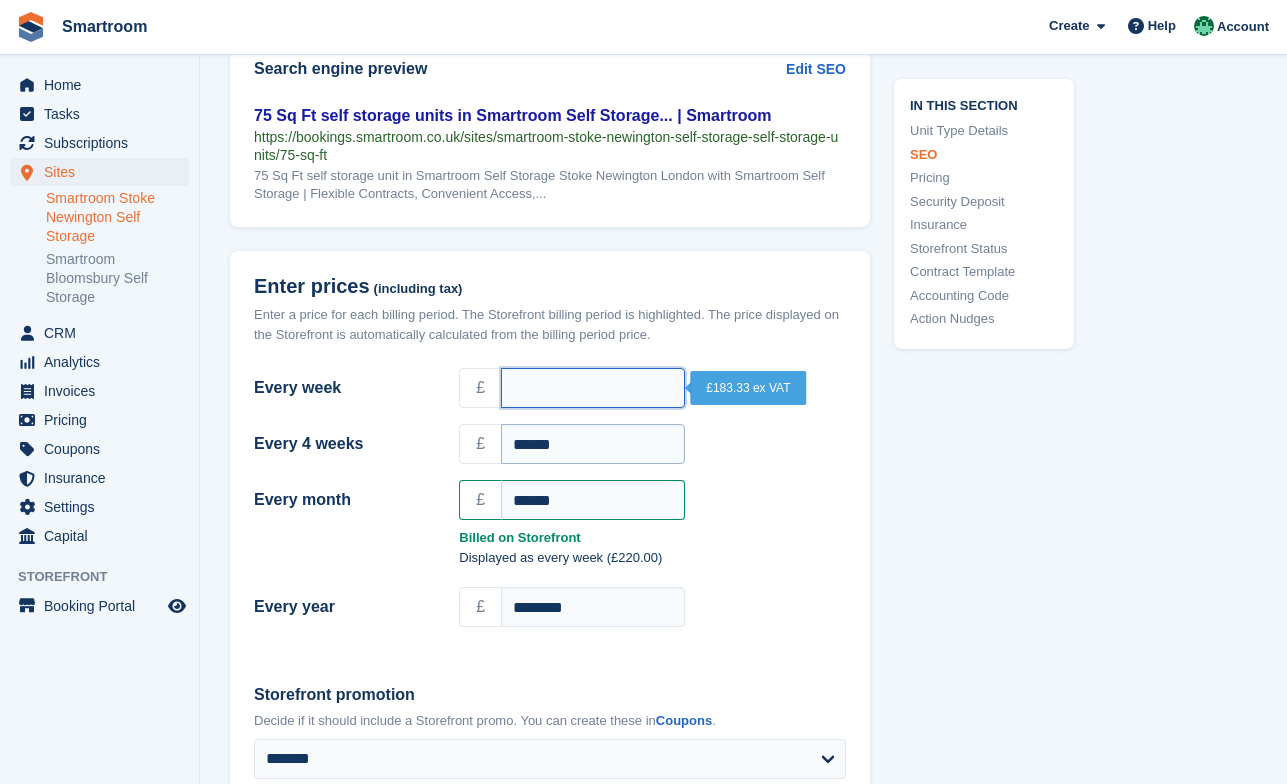 type 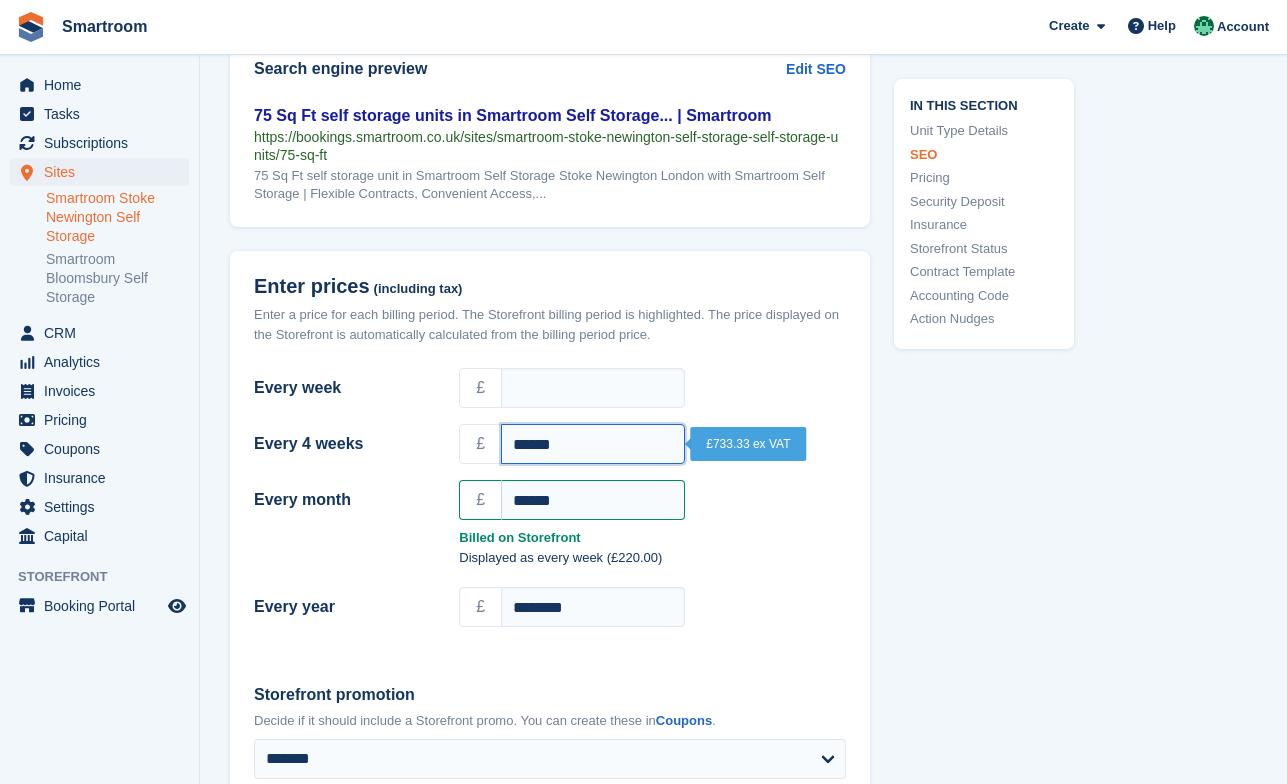 drag, startPoint x: 597, startPoint y: 436, endPoint x: 487, endPoint y: 437, distance: 110.00455 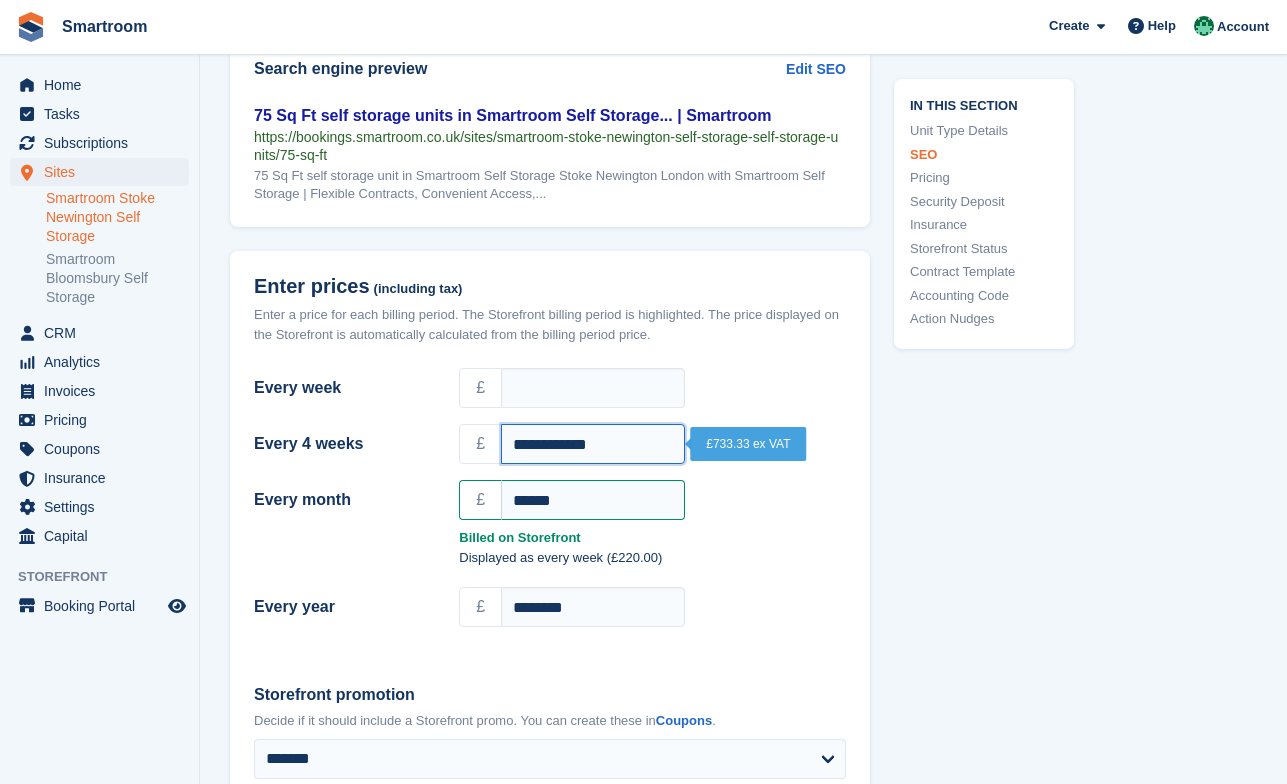drag, startPoint x: 646, startPoint y: 451, endPoint x: 503, endPoint y: 451, distance: 143 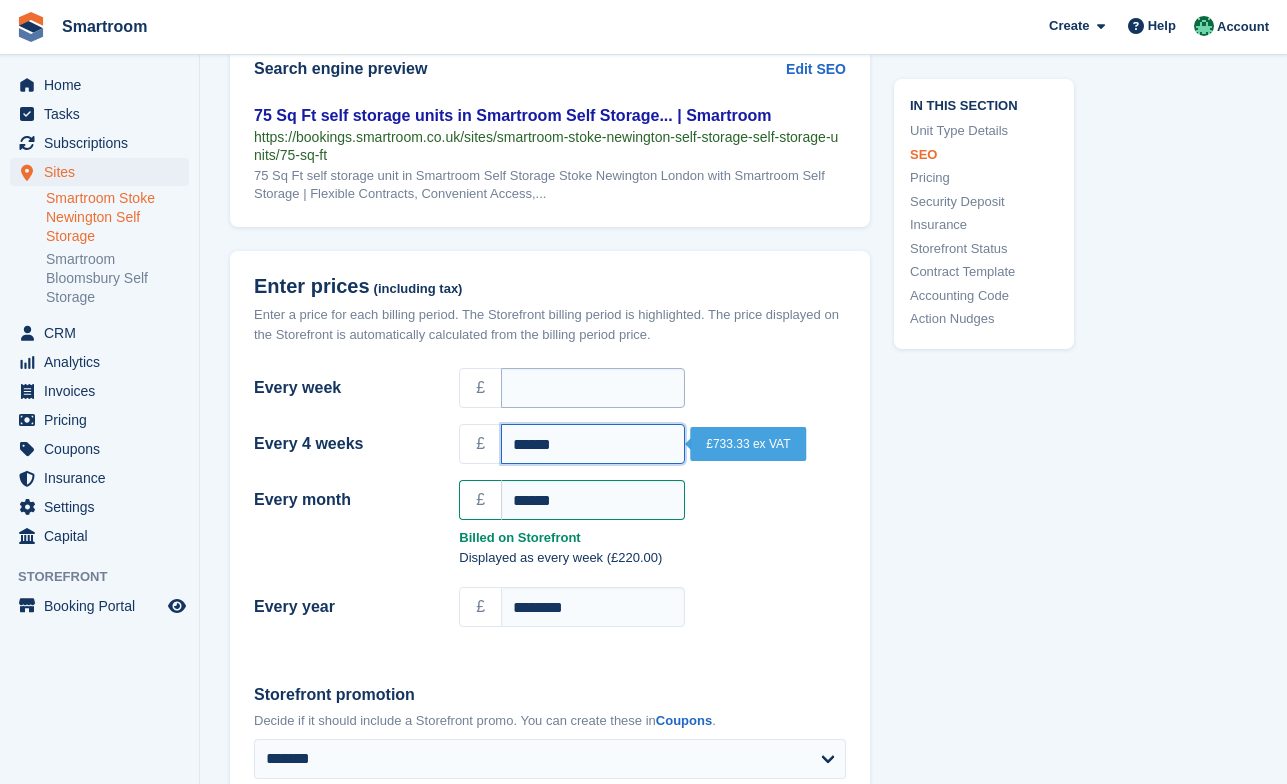 type on "******" 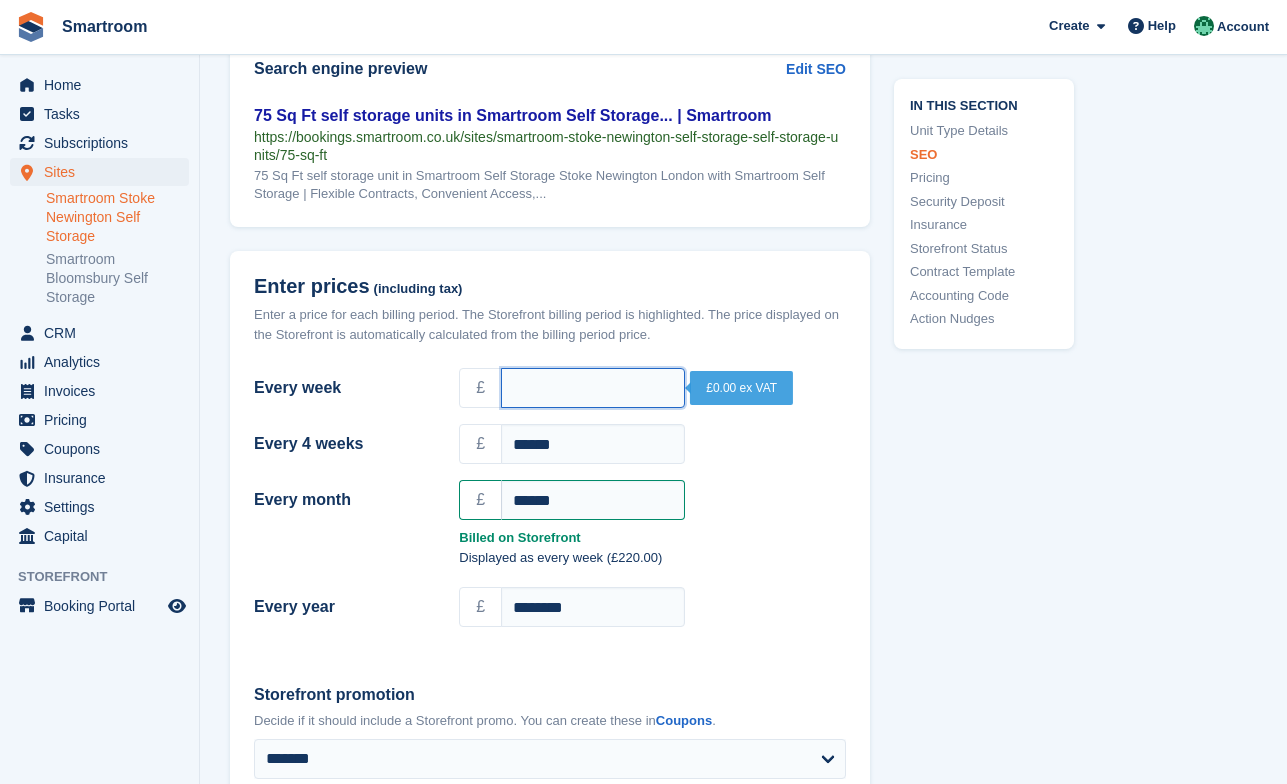 click on "Every week" at bounding box center (593, 388) 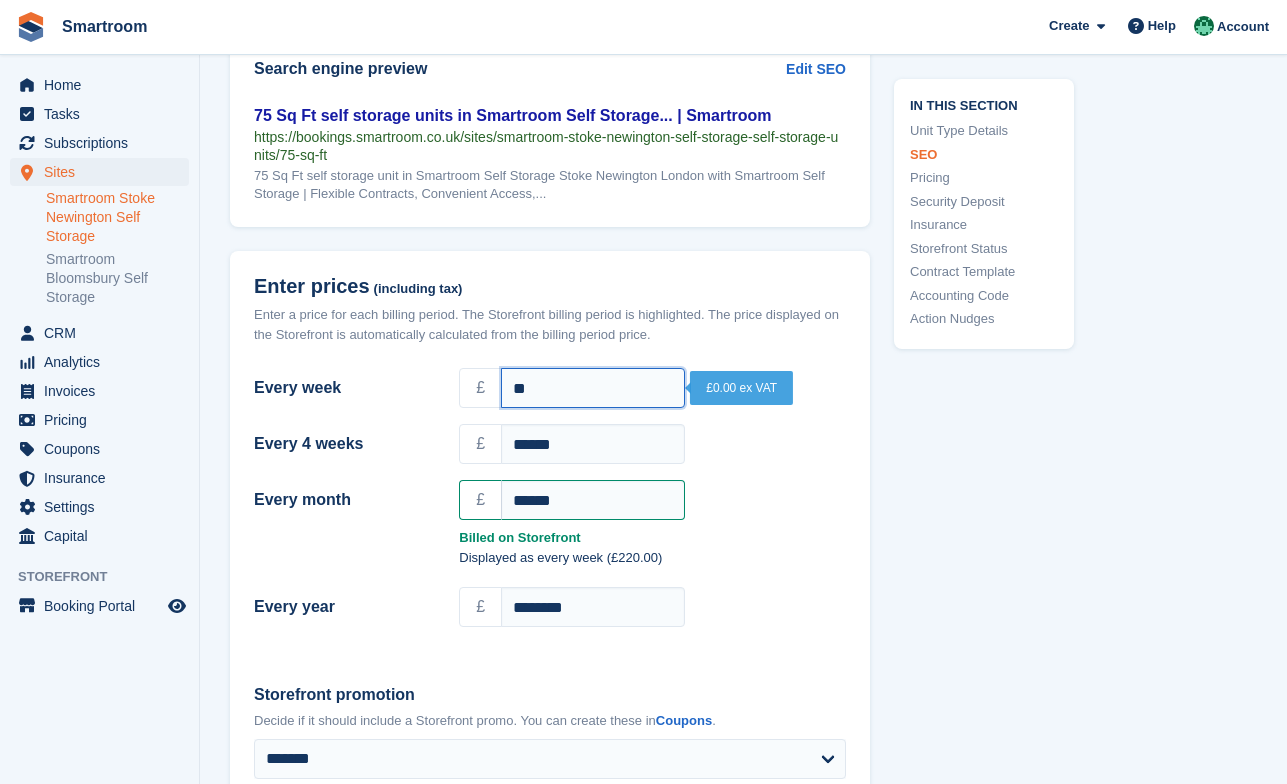 type on "**" 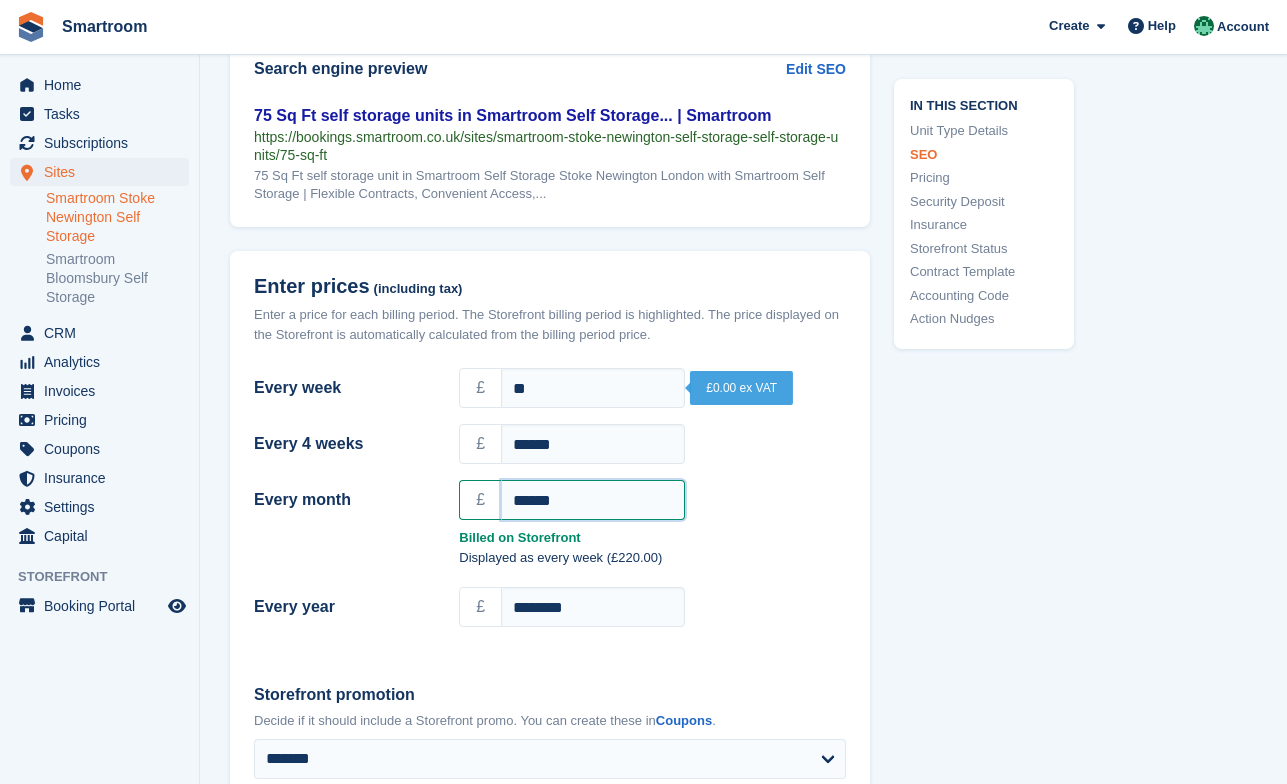 click on "******" at bounding box center (593, 500) 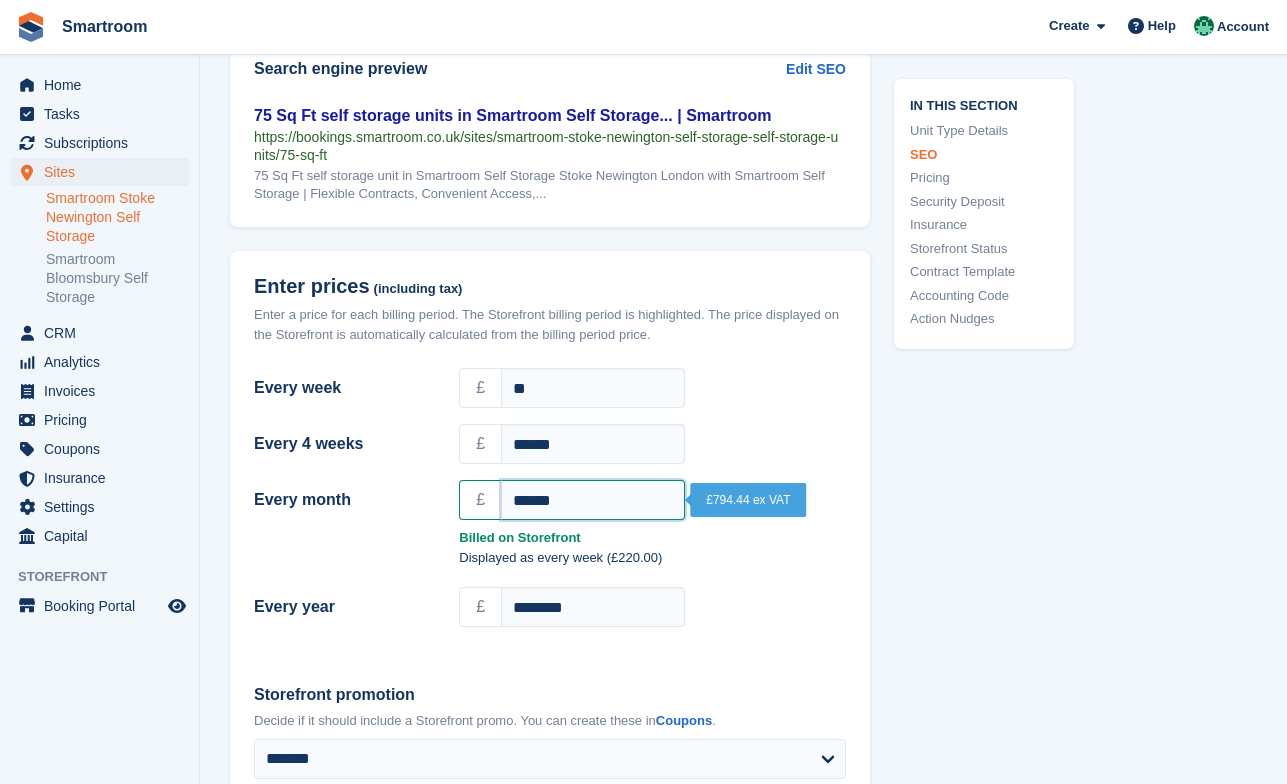 drag, startPoint x: 603, startPoint y: 506, endPoint x: 400, endPoint y: 506, distance: 203 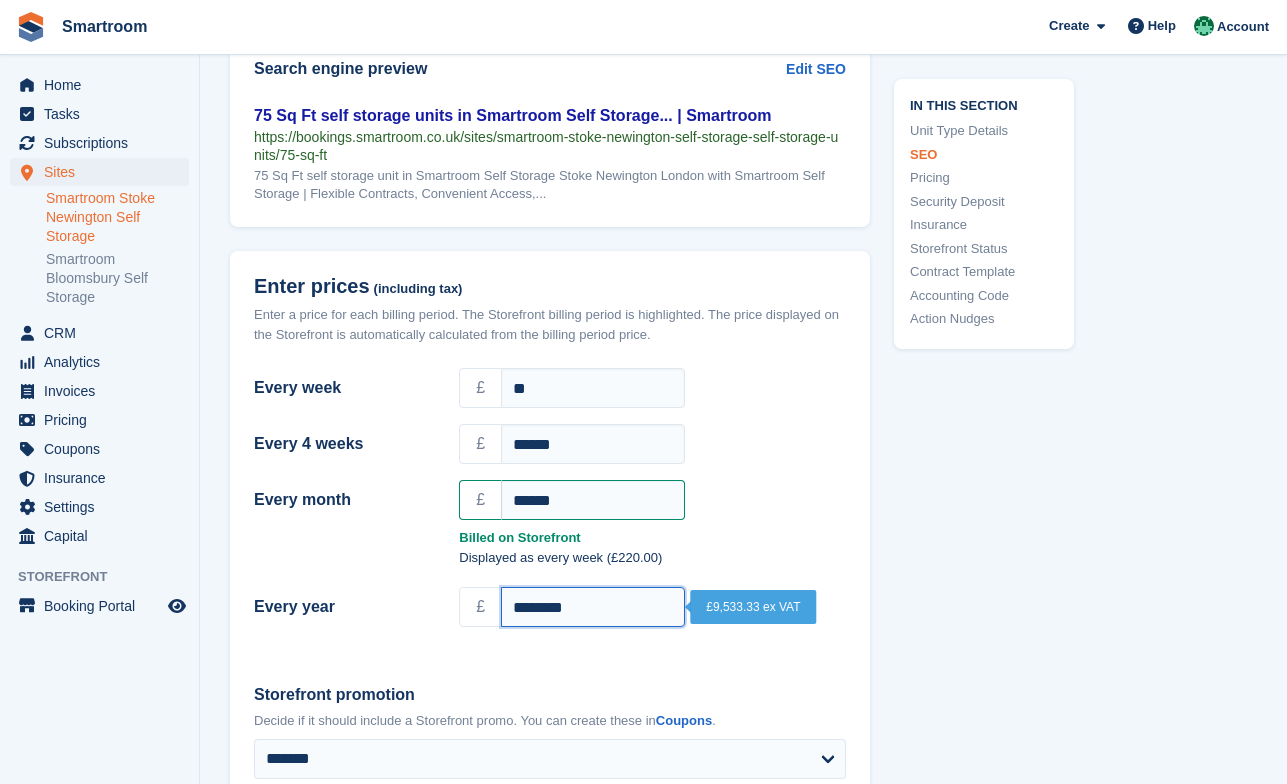 click on "********" at bounding box center [593, 607] 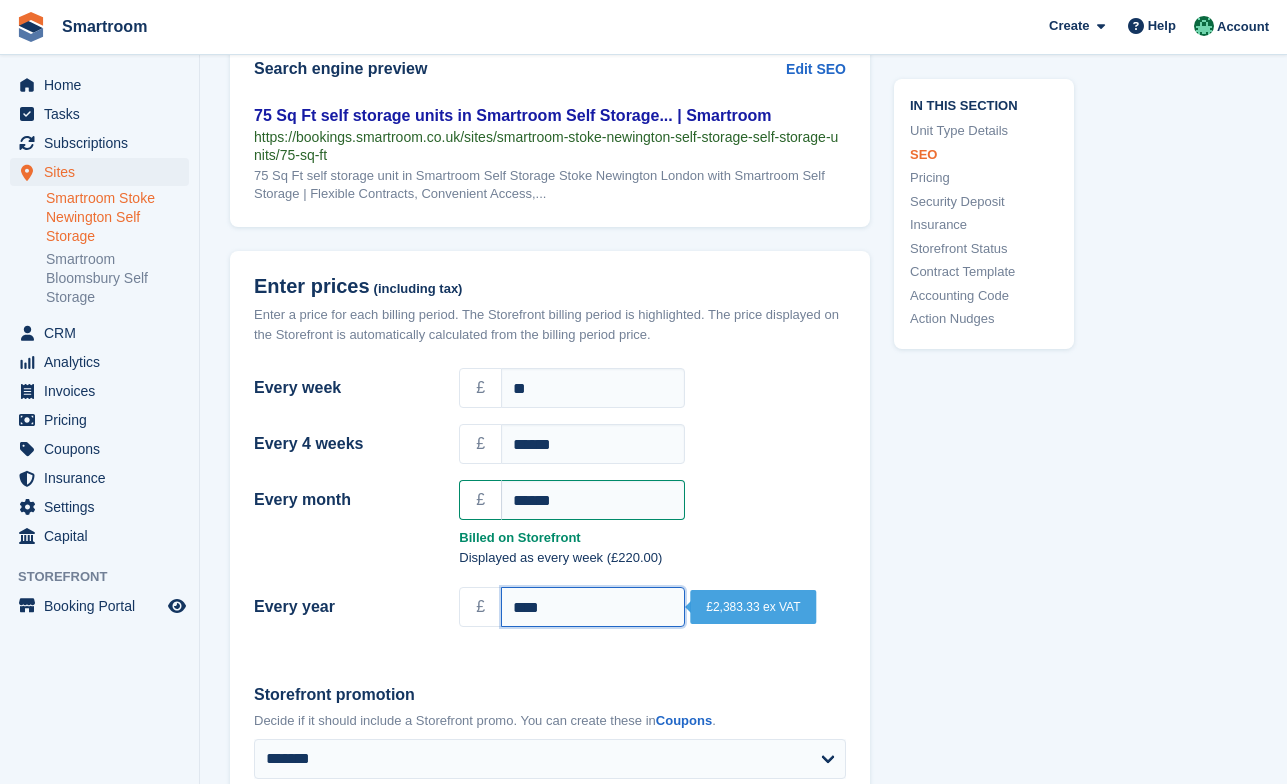 type on "****" 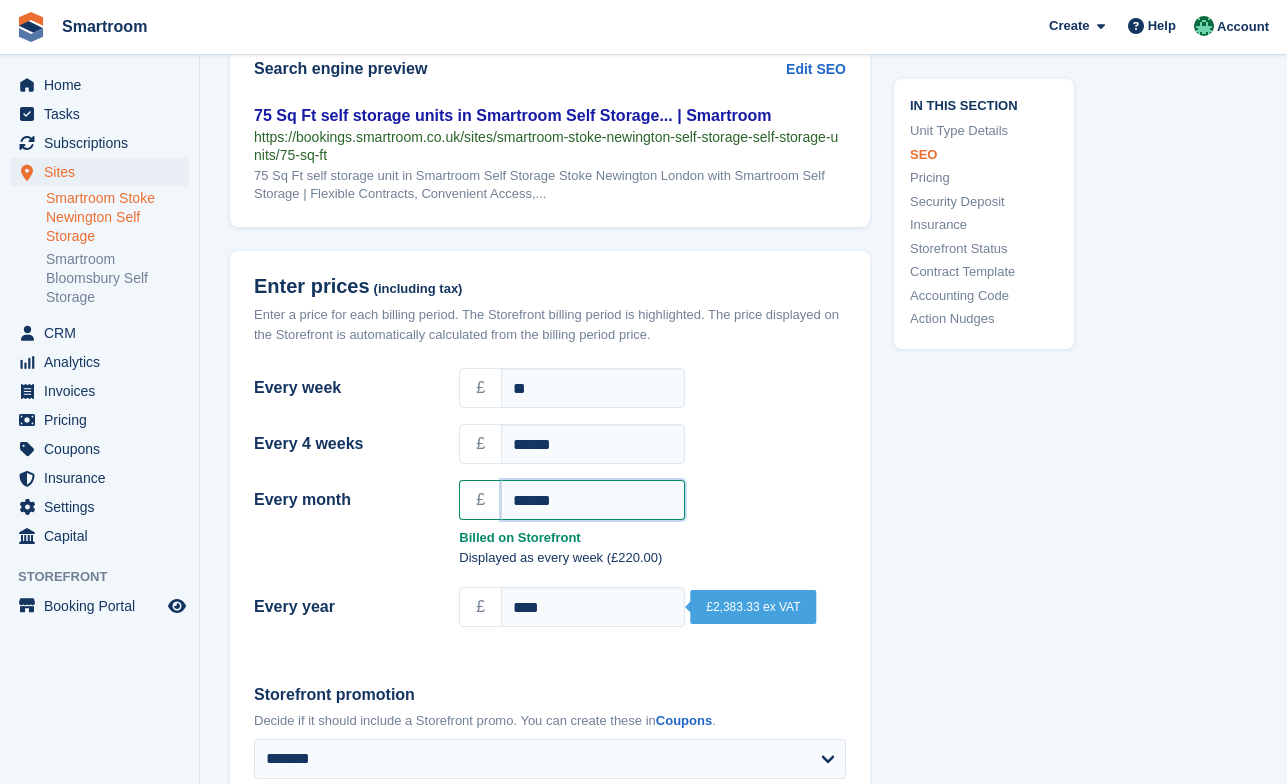 click on "******" at bounding box center (593, 500) 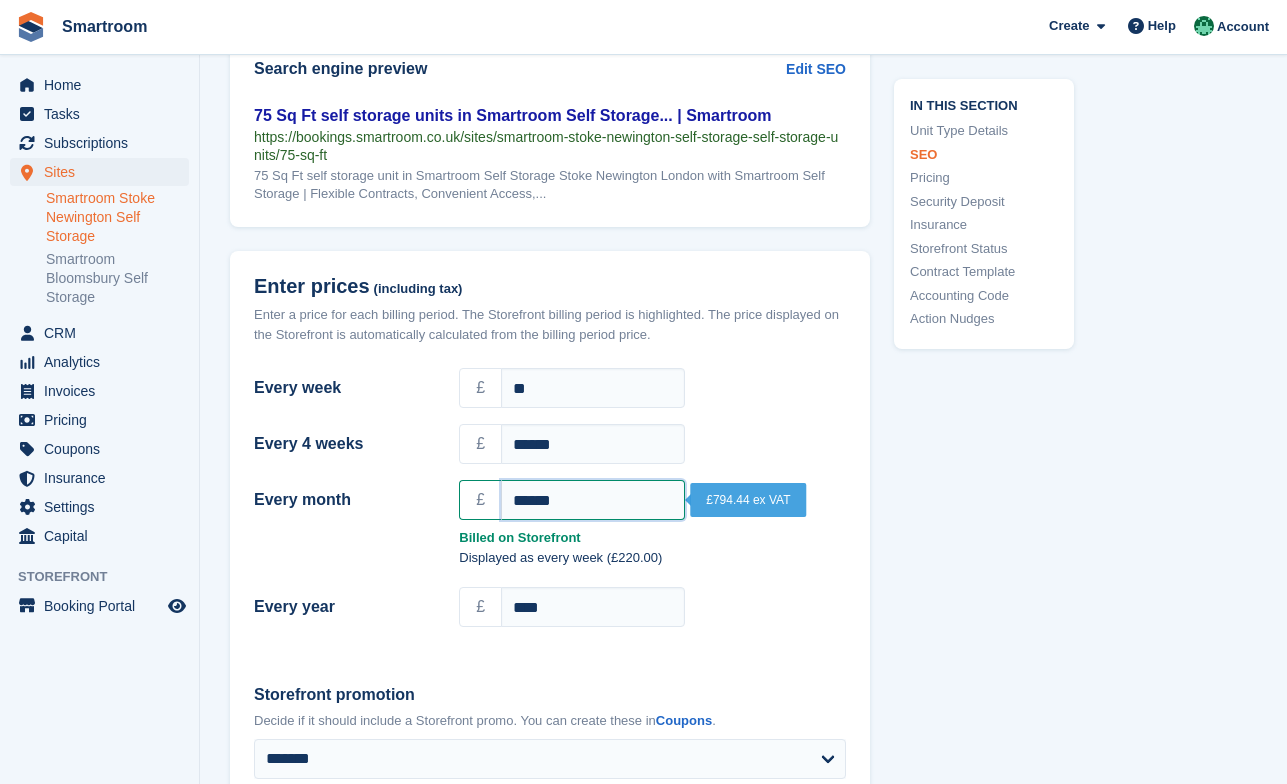 drag, startPoint x: 613, startPoint y: 495, endPoint x: 447, endPoint y: 495, distance: 166 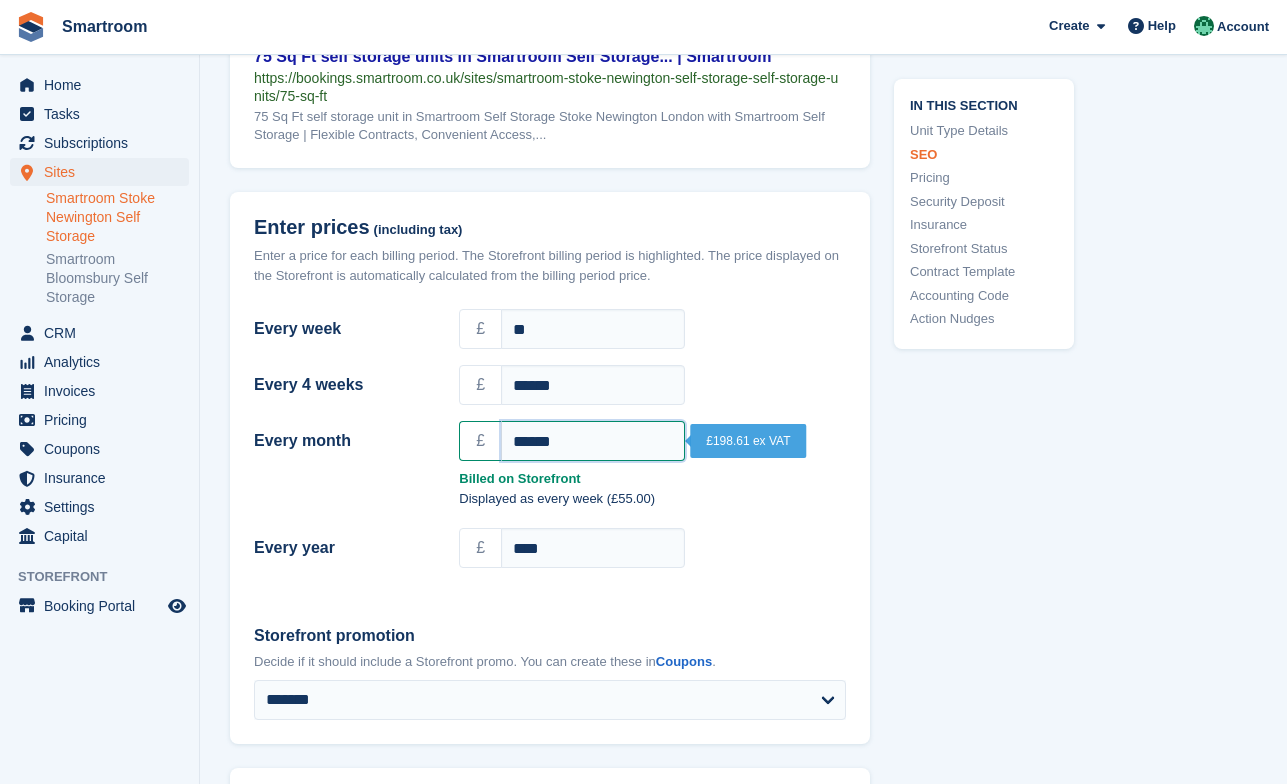 type on "******" 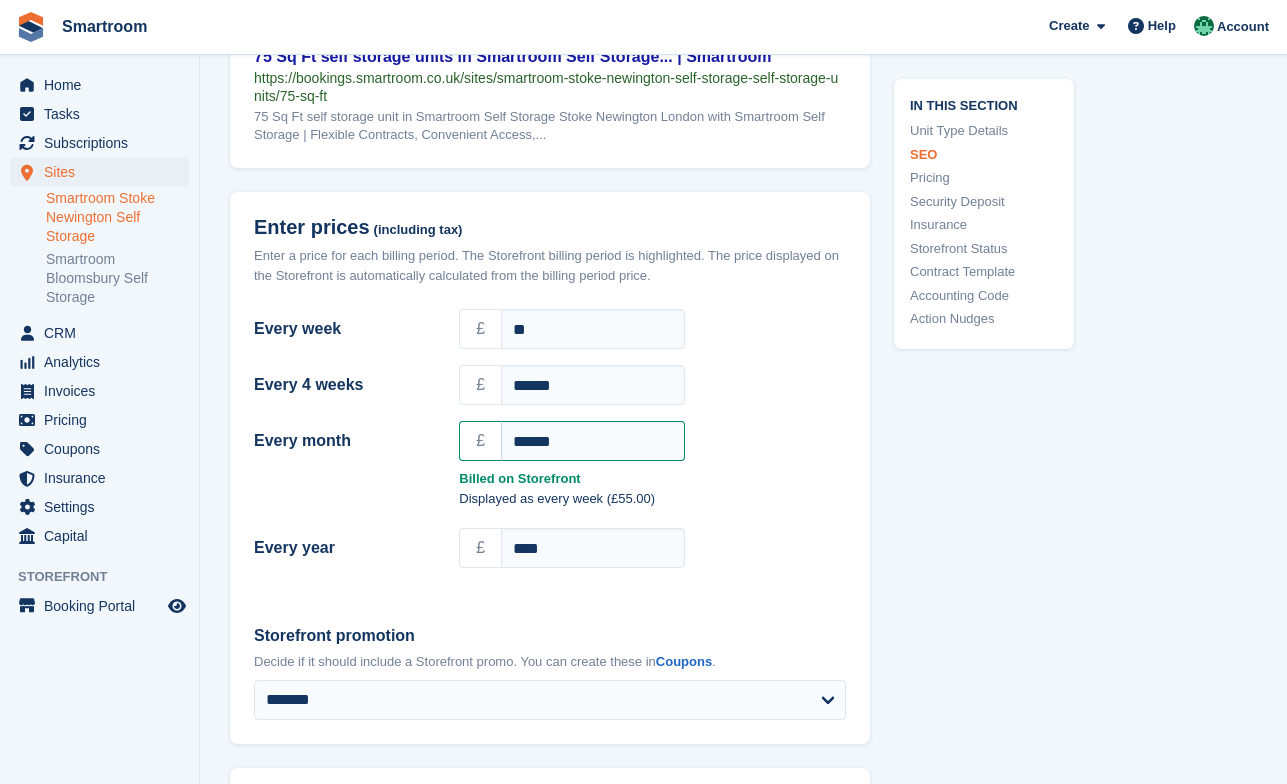 click on "Every week
£
**
Every 4 weeks
£
******
Every month
£
******
Billed on Storefront
Displayed as every week (£55.00)" at bounding box center (550, 450) 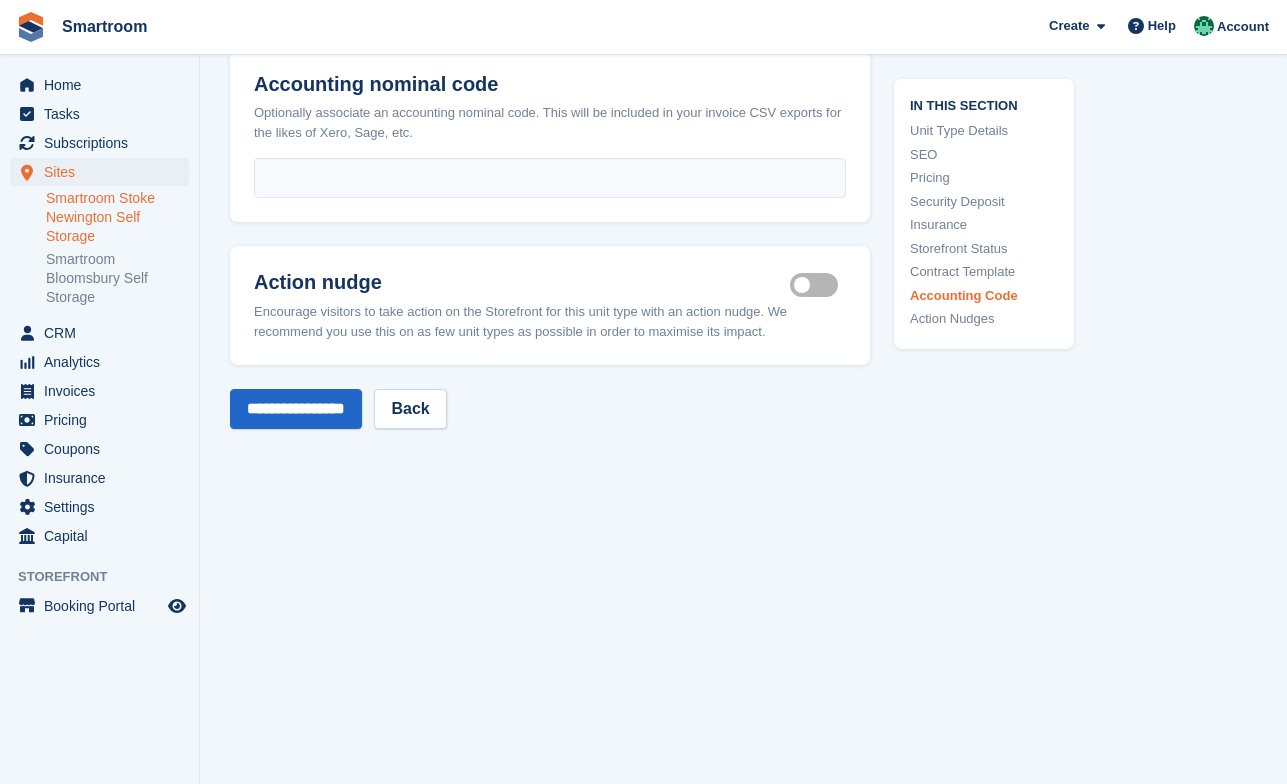 scroll, scrollTop: 3780, scrollLeft: 0, axis: vertical 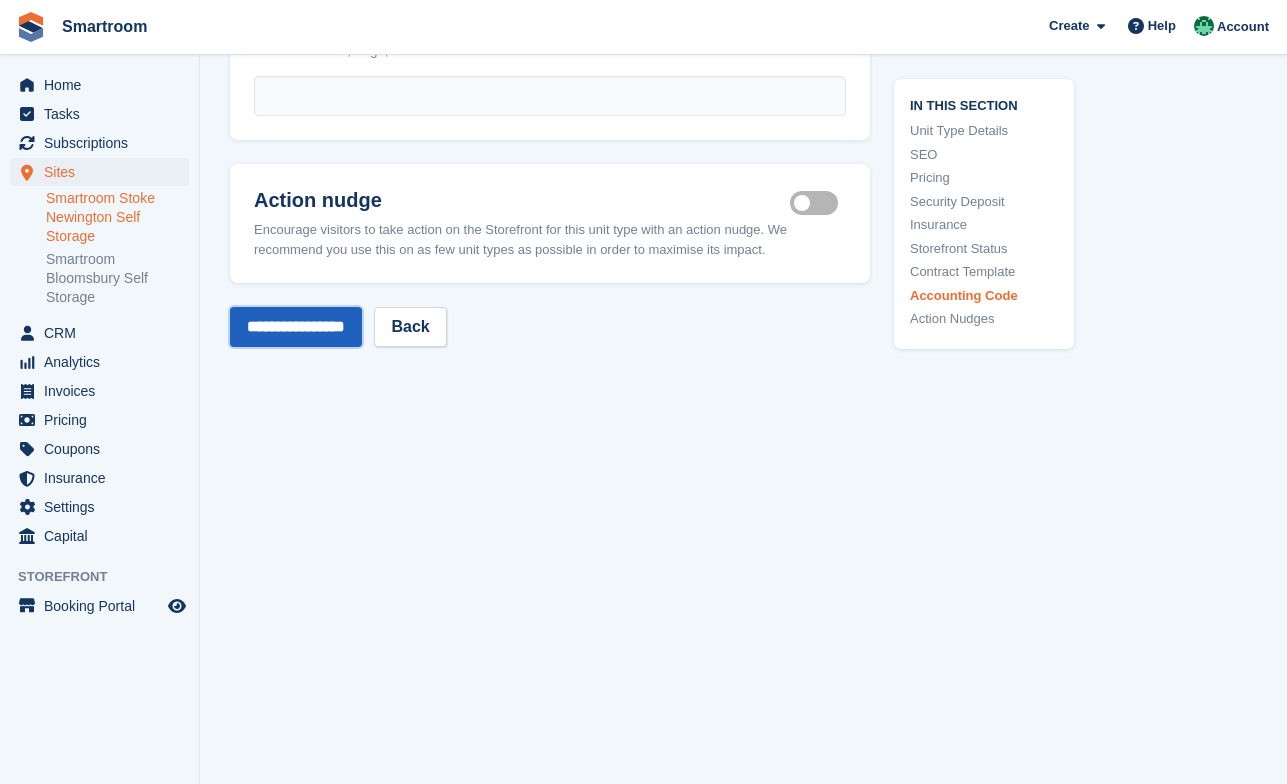 click on "**********" at bounding box center (296, 327) 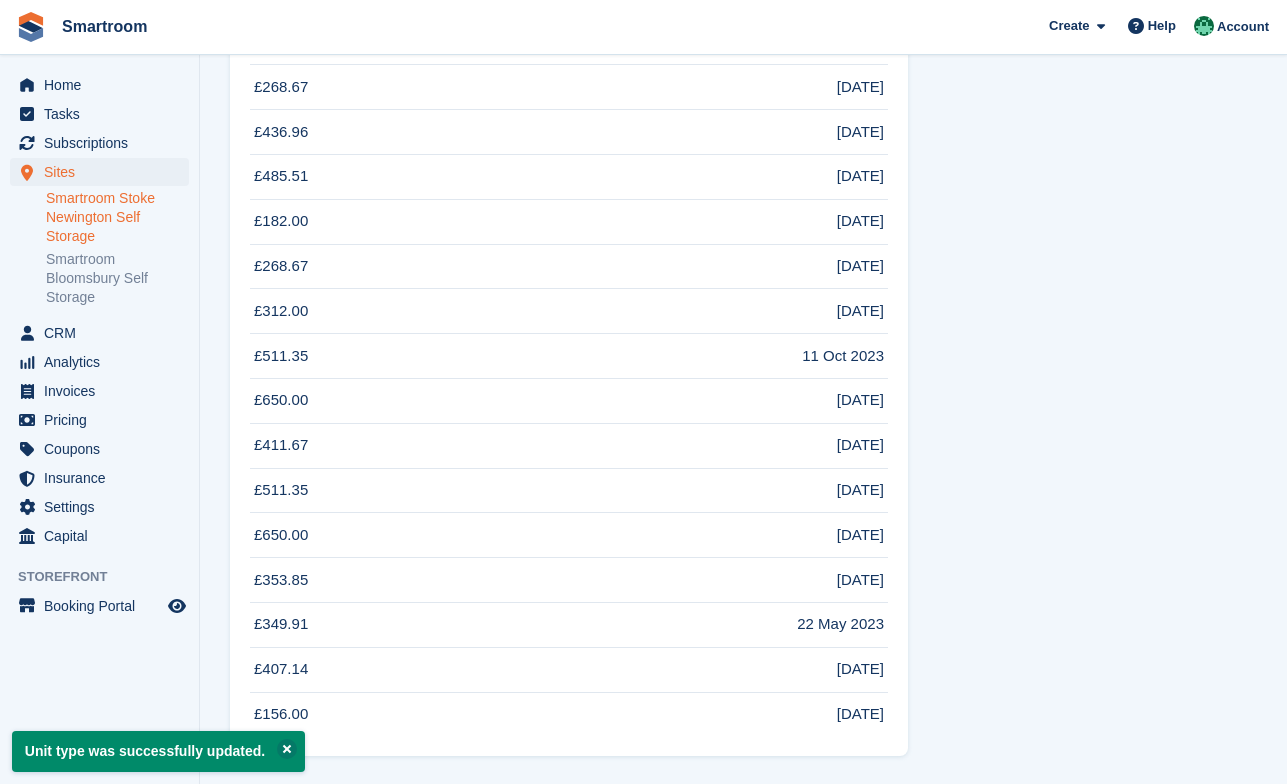 scroll, scrollTop: 1404, scrollLeft: 0, axis: vertical 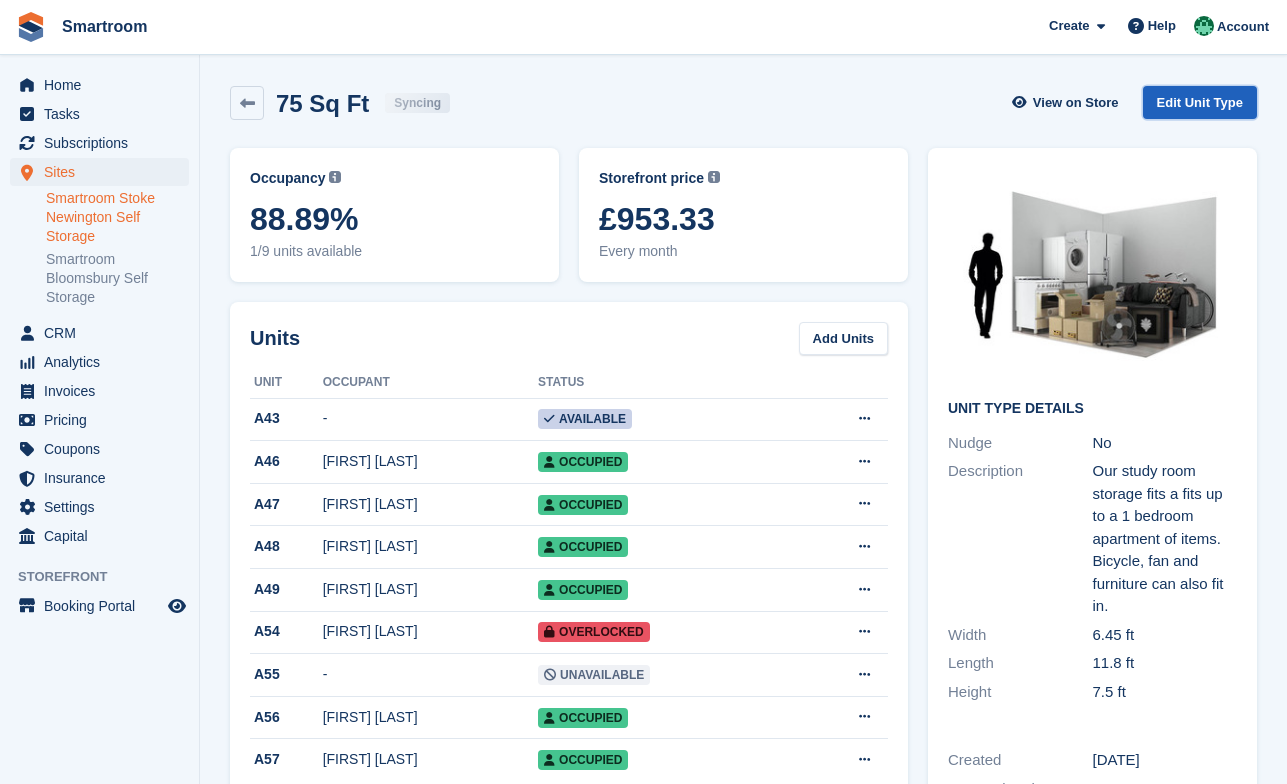 click on "Edit Unit Type" at bounding box center [1200, 102] 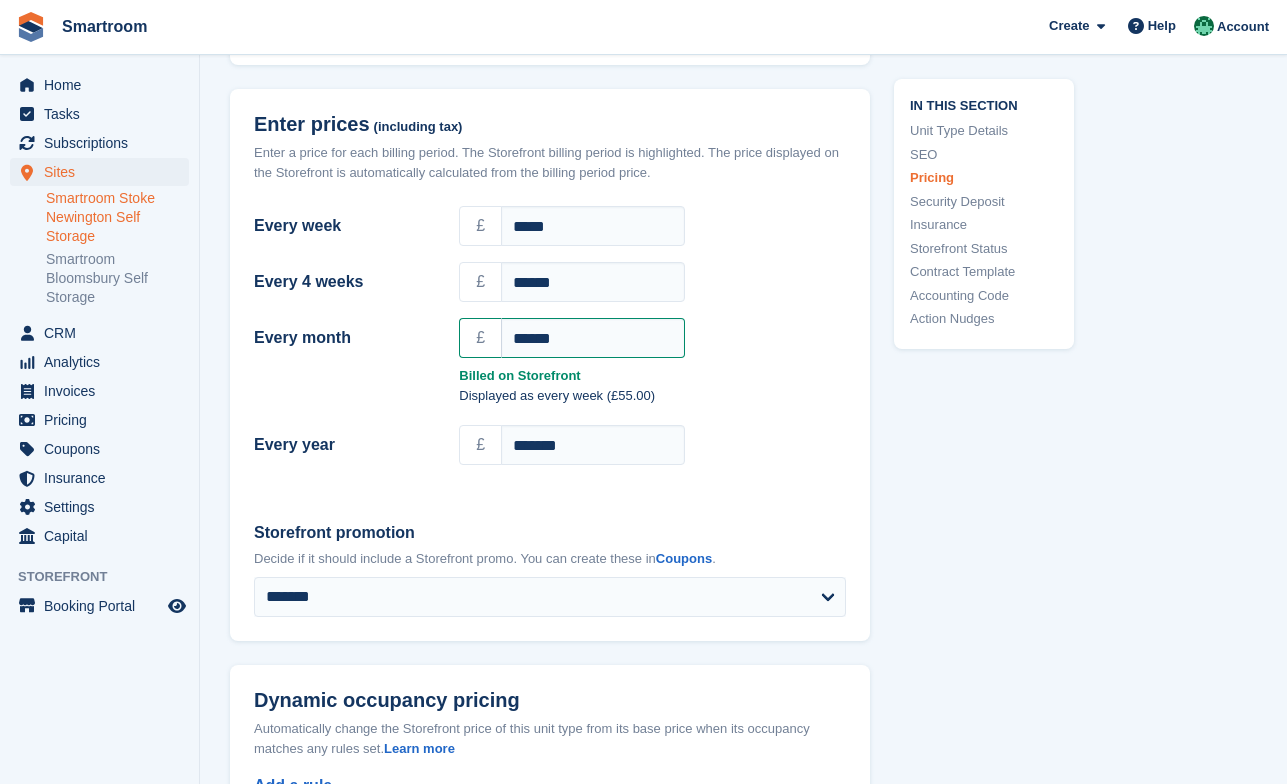 scroll, scrollTop: 1731, scrollLeft: 0, axis: vertical 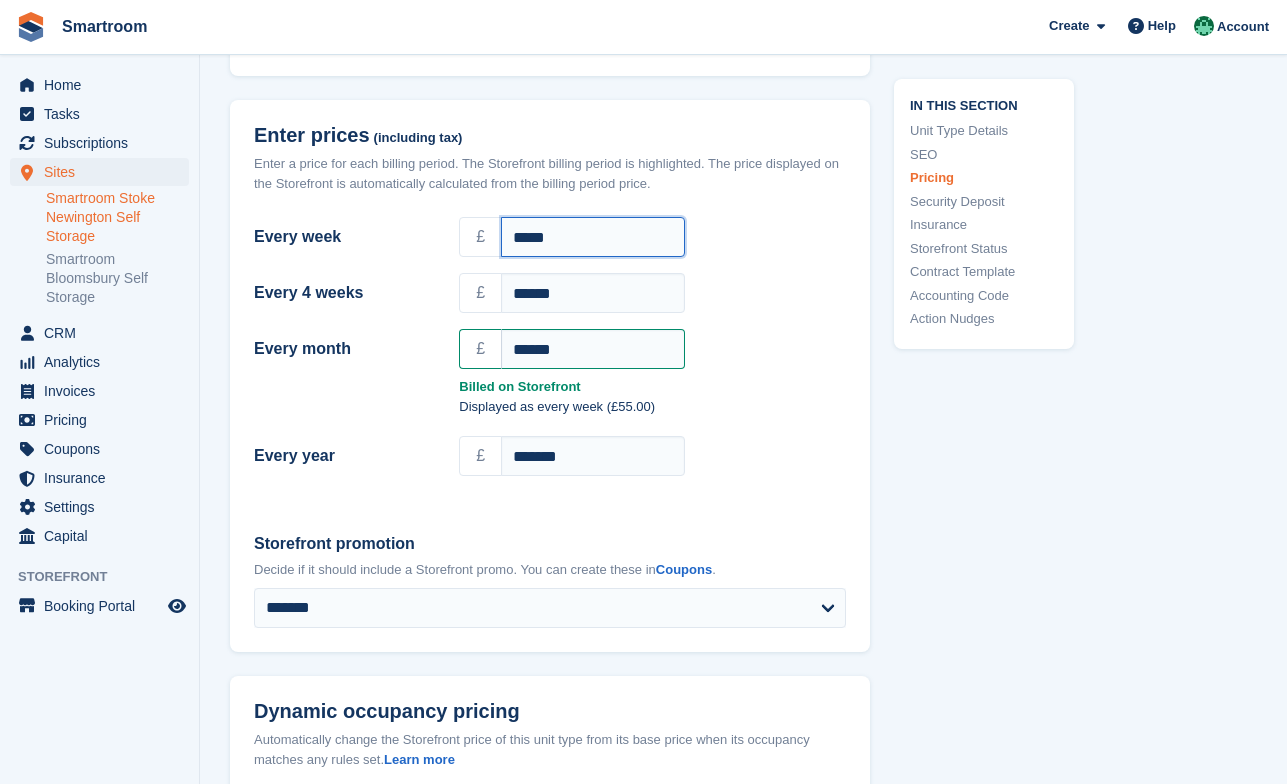 click on "*****" at bounding box center (593, 237) 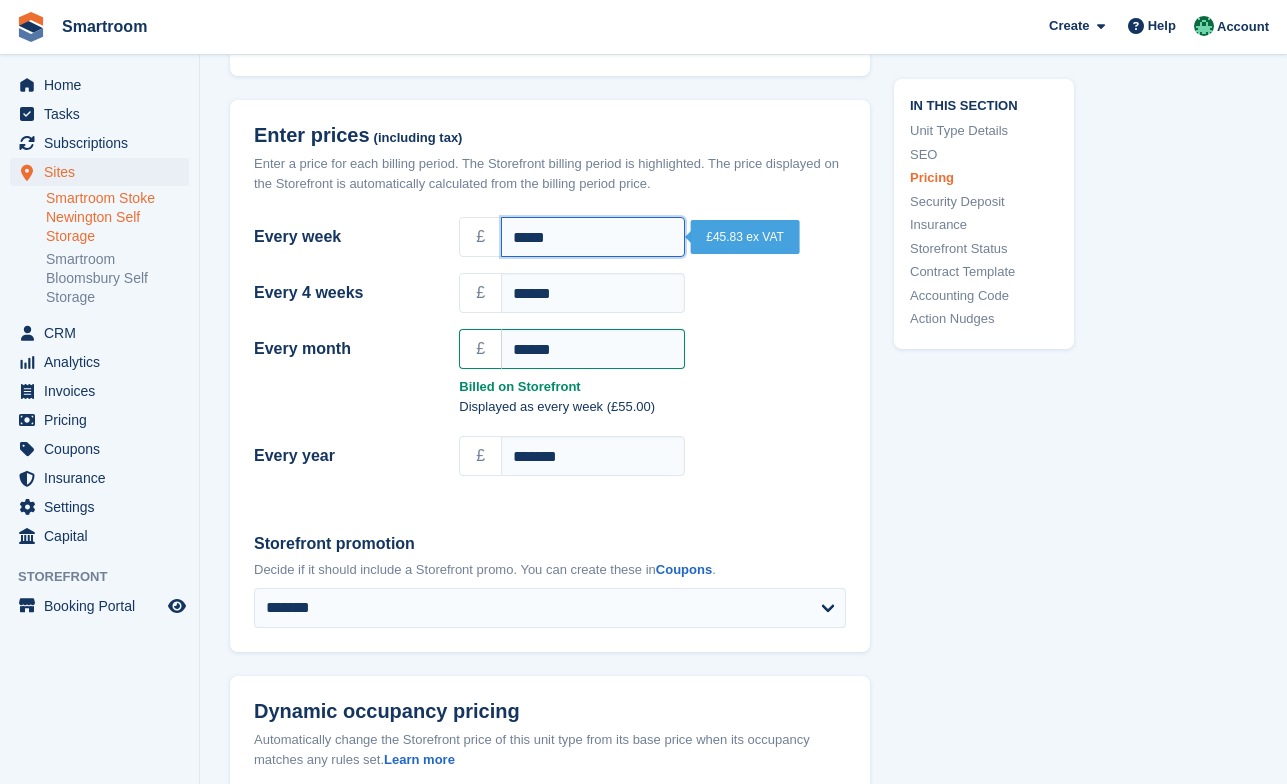 drag, startPoint x: 592, startPoint y: 246, endPoint x: 430, endPoint y: 237, distance: 162.2498 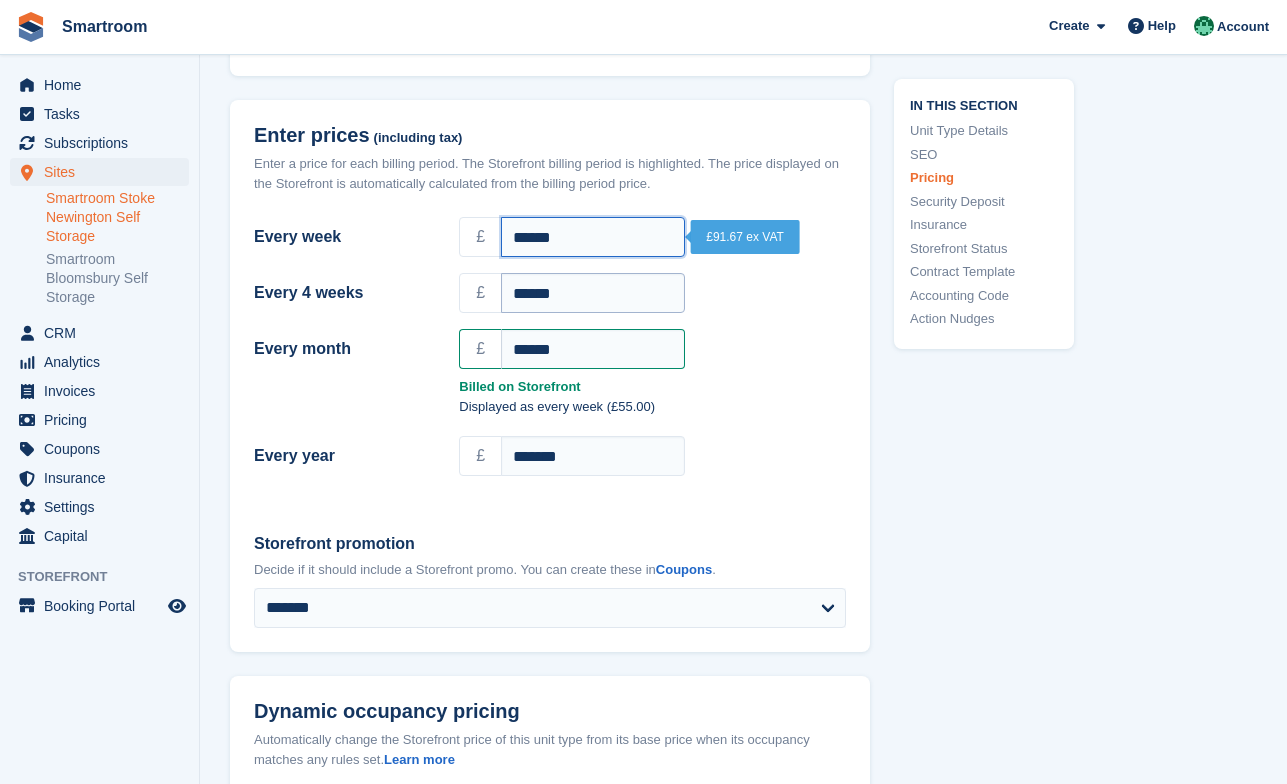 type on "******" 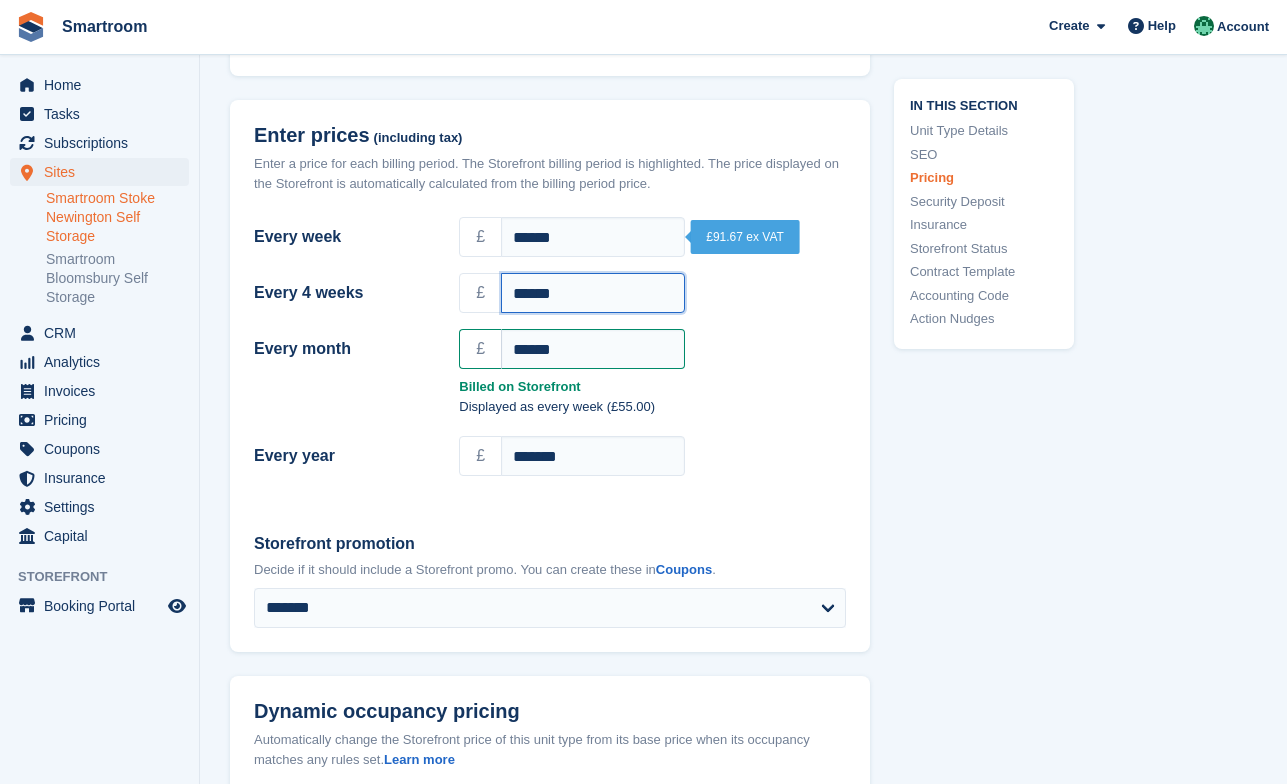 click on "******" at bounding box center (593, 293) 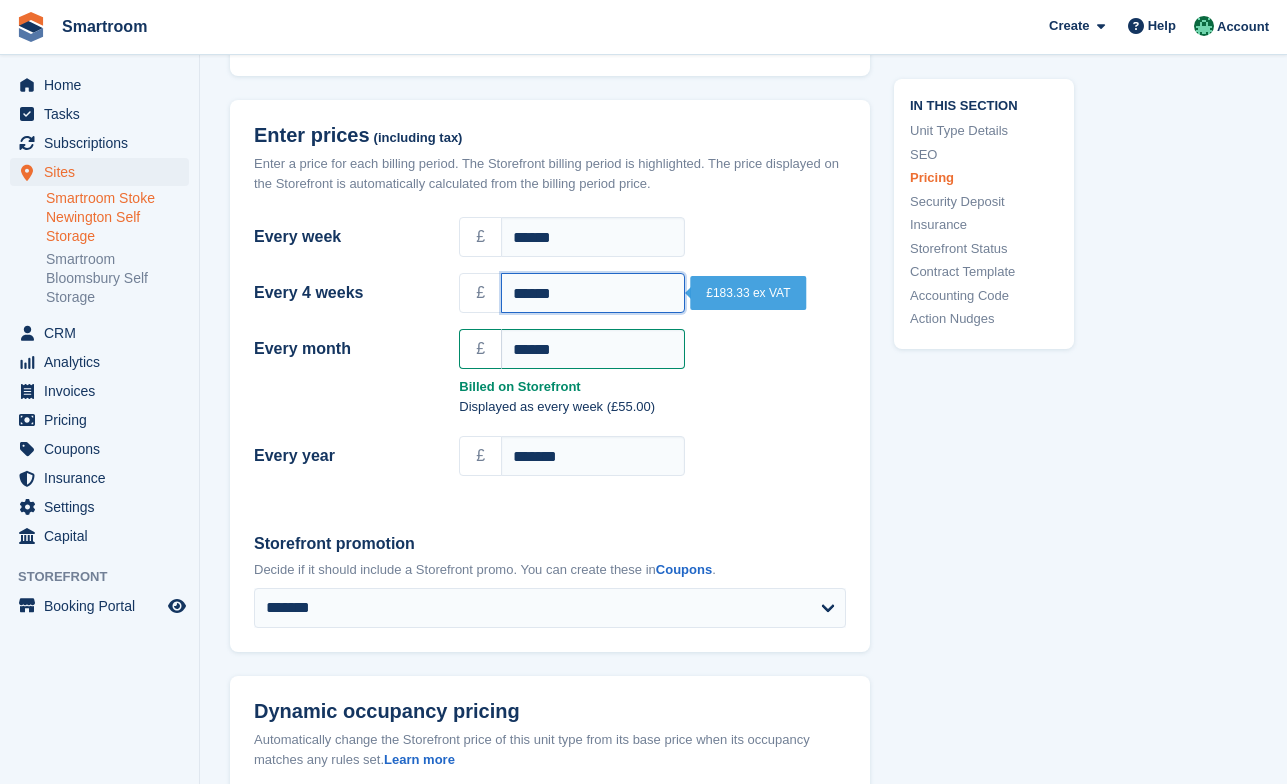 drag, startPoint x: 607, startPoint y: 293, endPoint x: 483, endPoint y: 293, distance: 124 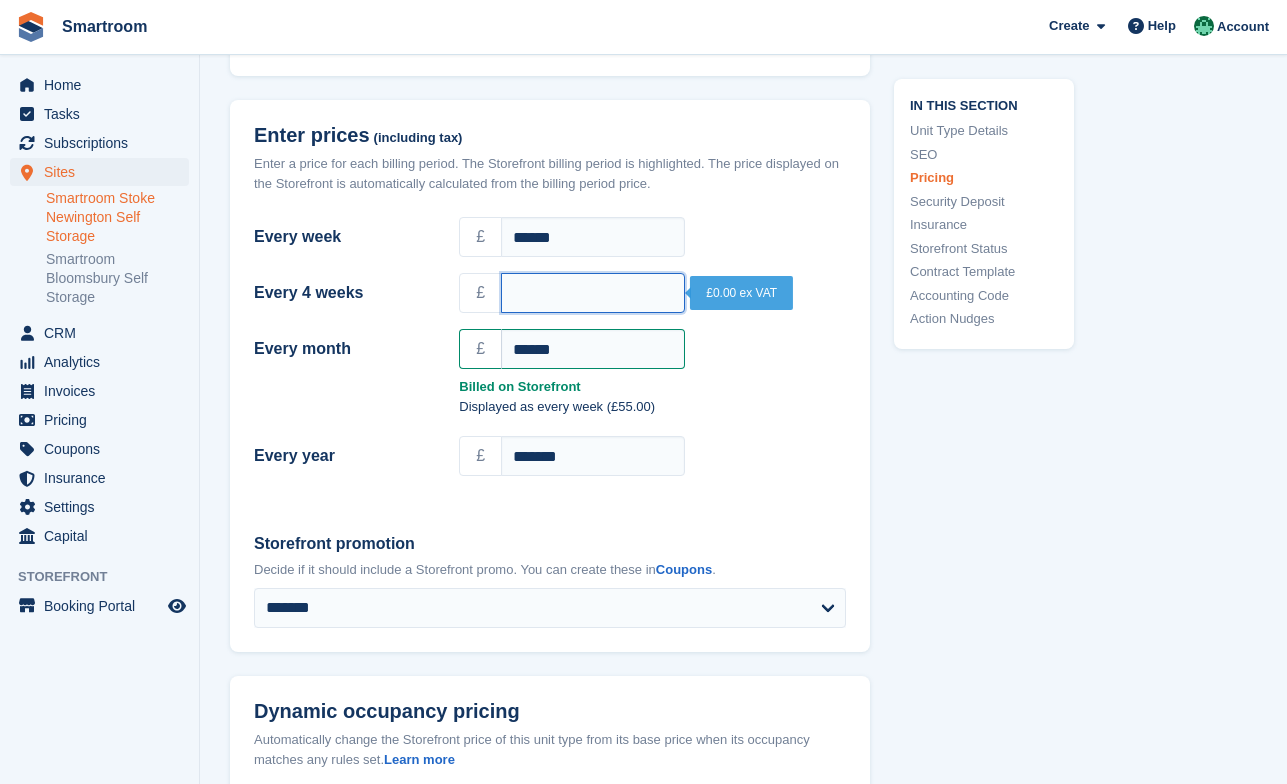click on "Every 4 weeks" at bounding box center (593, 293) 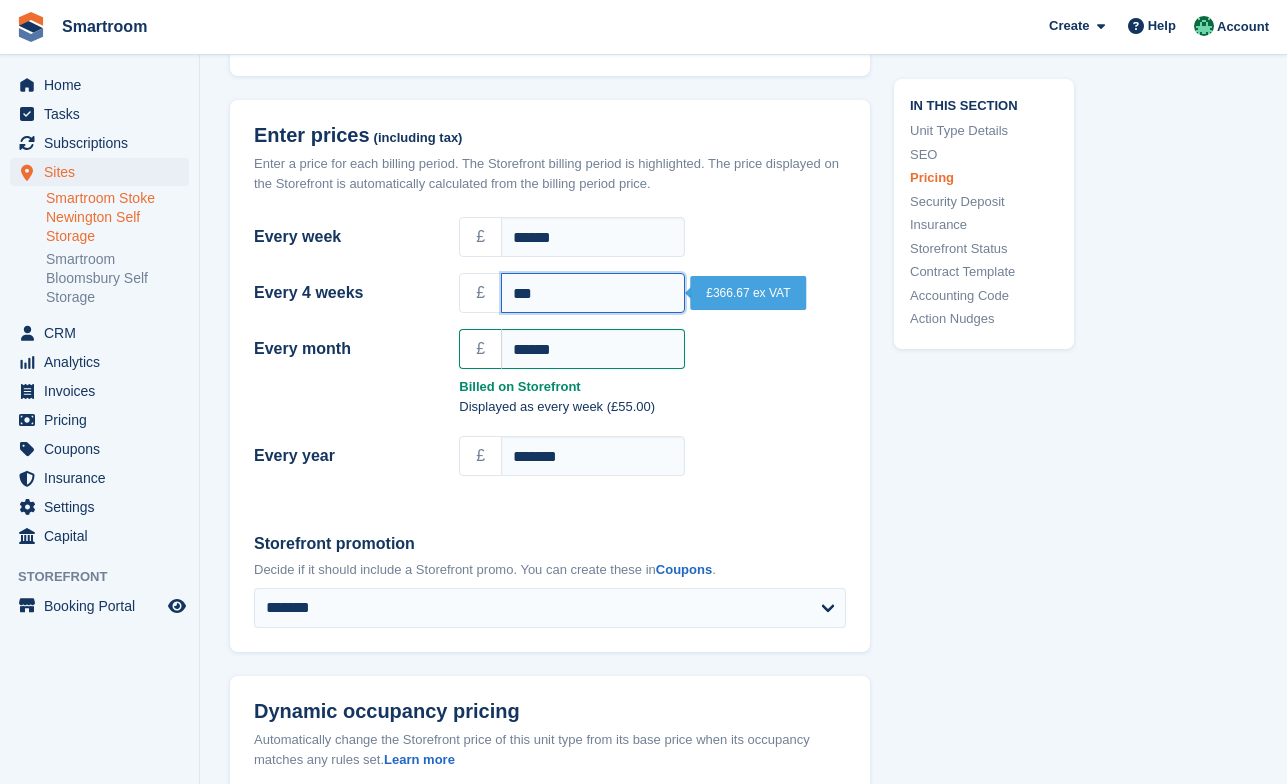 type on "***" 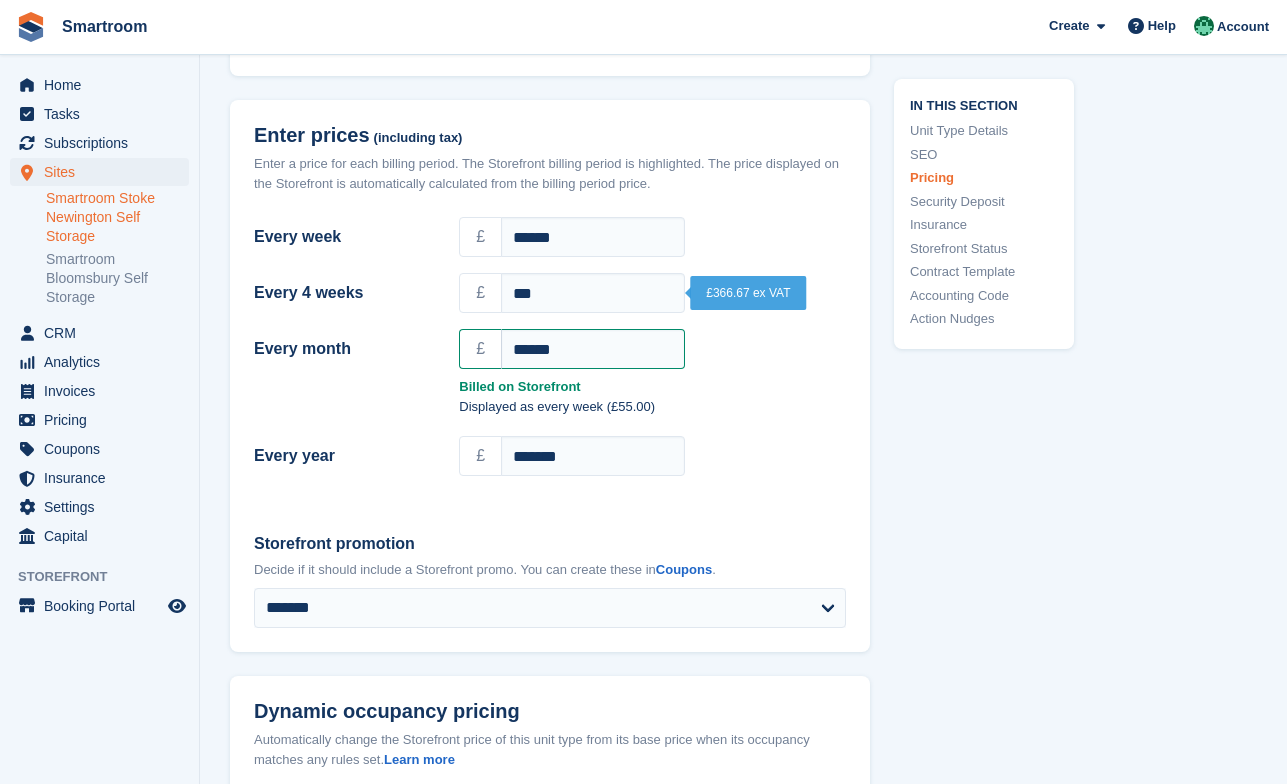 click on "Displayed as every week (£55.00)" at bounding box center (652, 411) 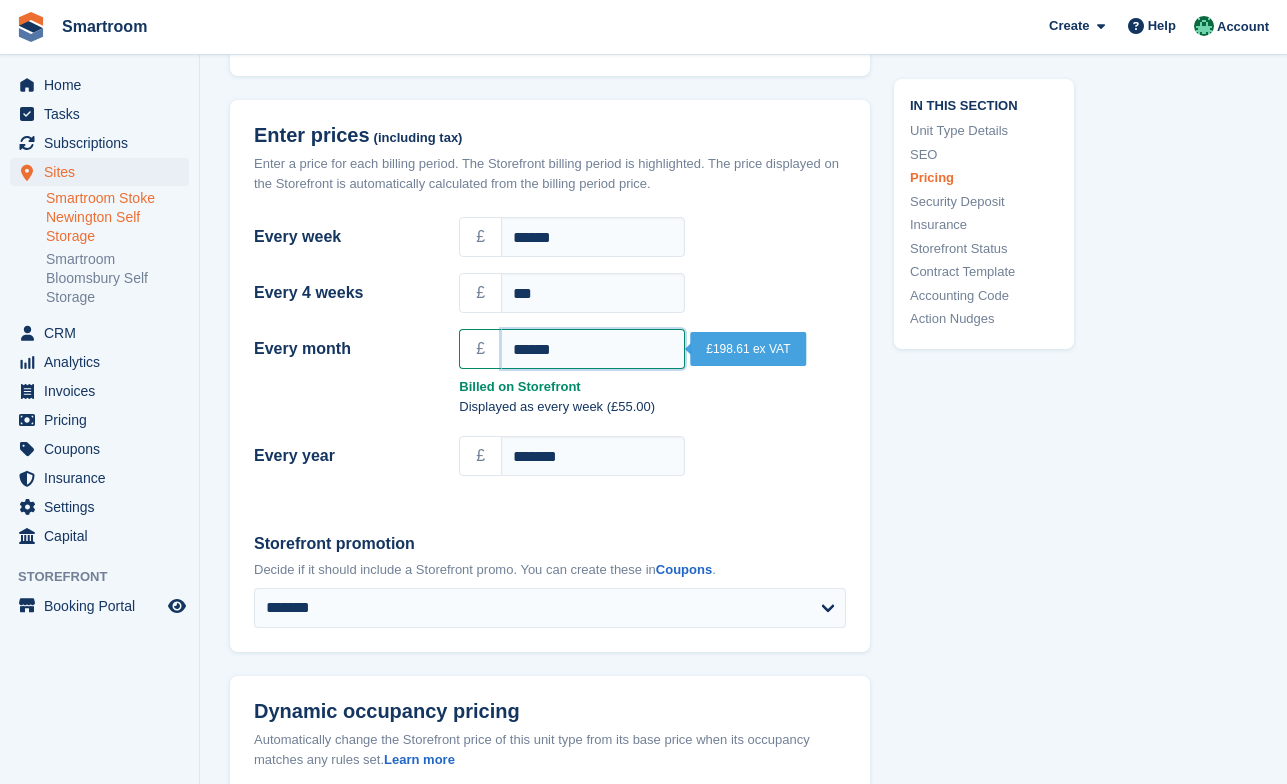 click on "******" at bounding box center [593, 349] 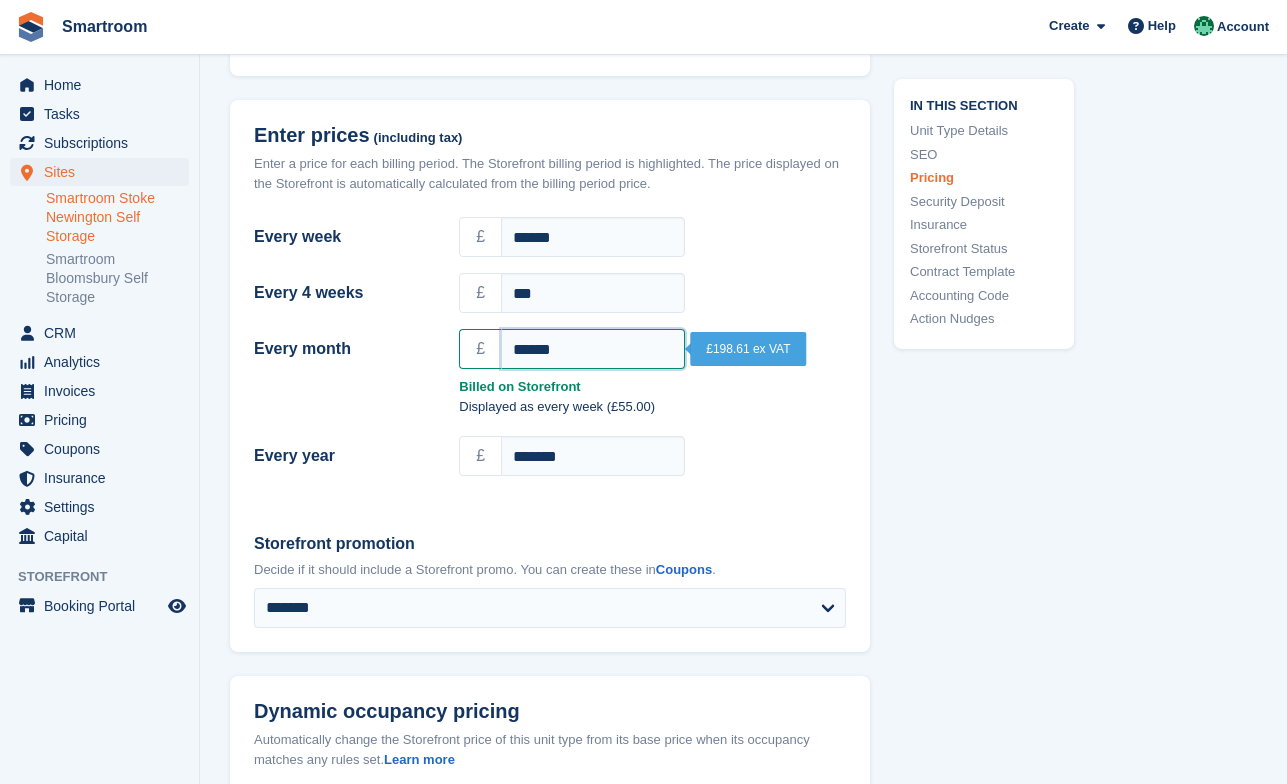 drag, startPoint x: 610, startPoint y: 356, endPoint x: 435, endPoint y: 356, distance: 175 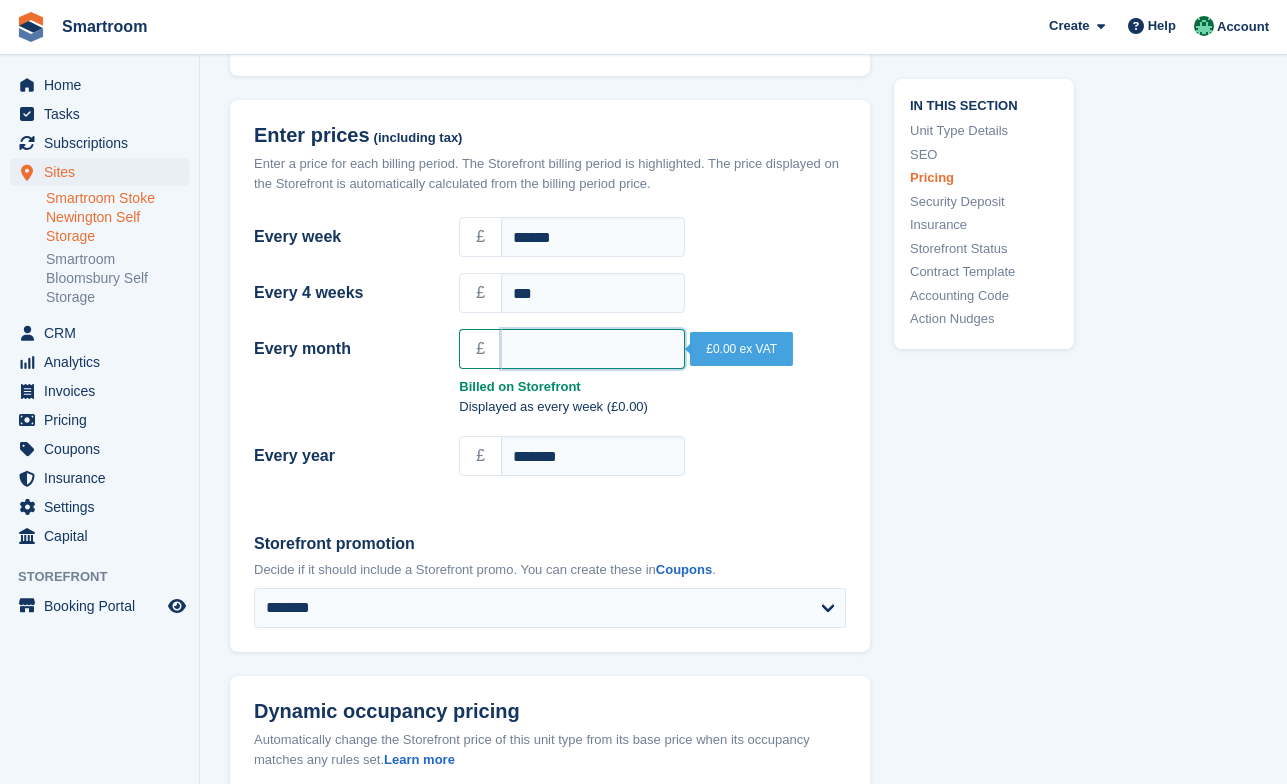 type 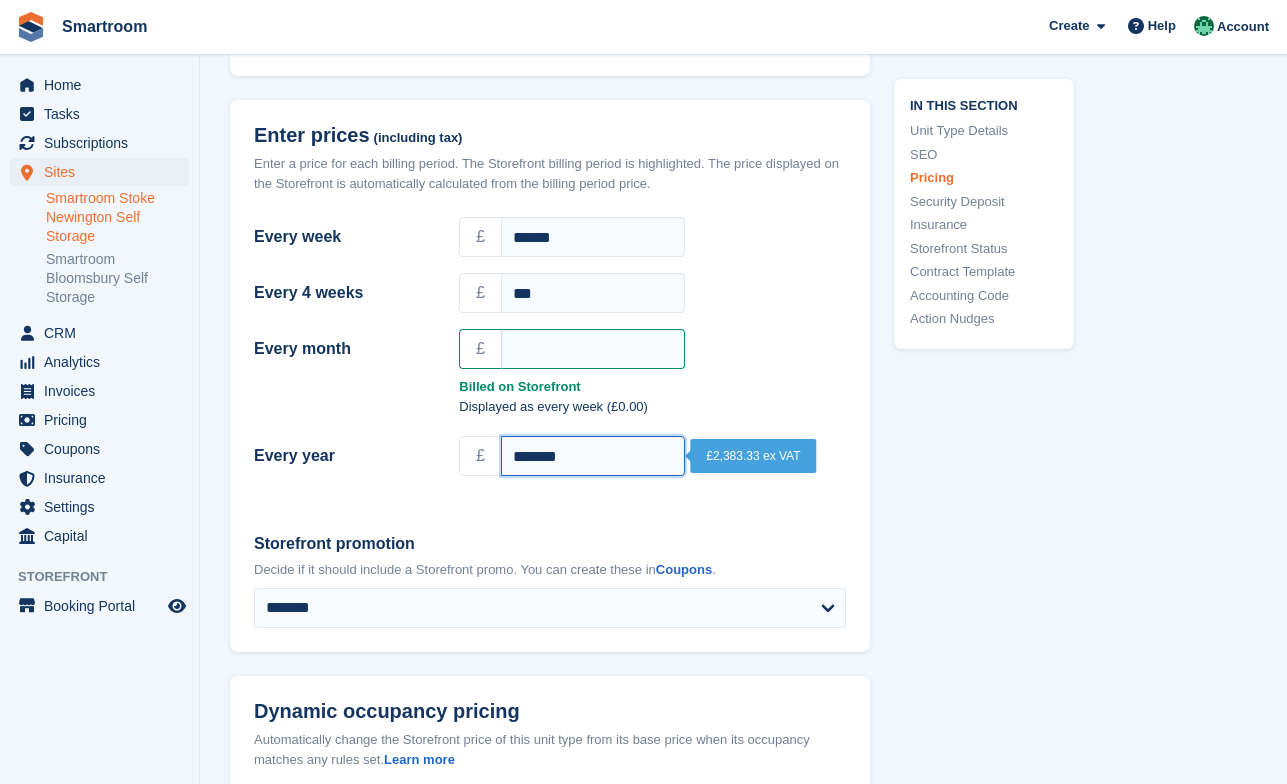 drag, startPoint x: 621, startPoint y: 459, endPoint x: 478, endPoint y: 462, distance: 143.03146 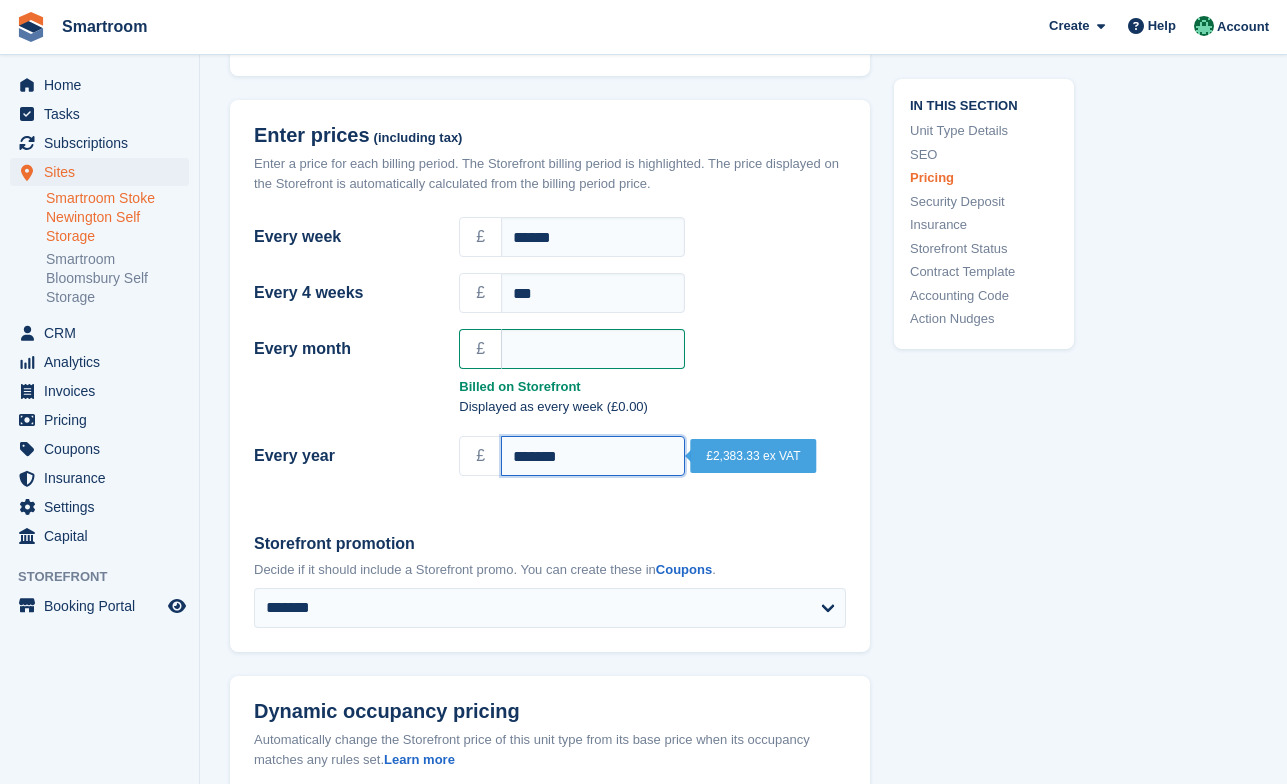 click on "*******" at bounding box center [593, 456] 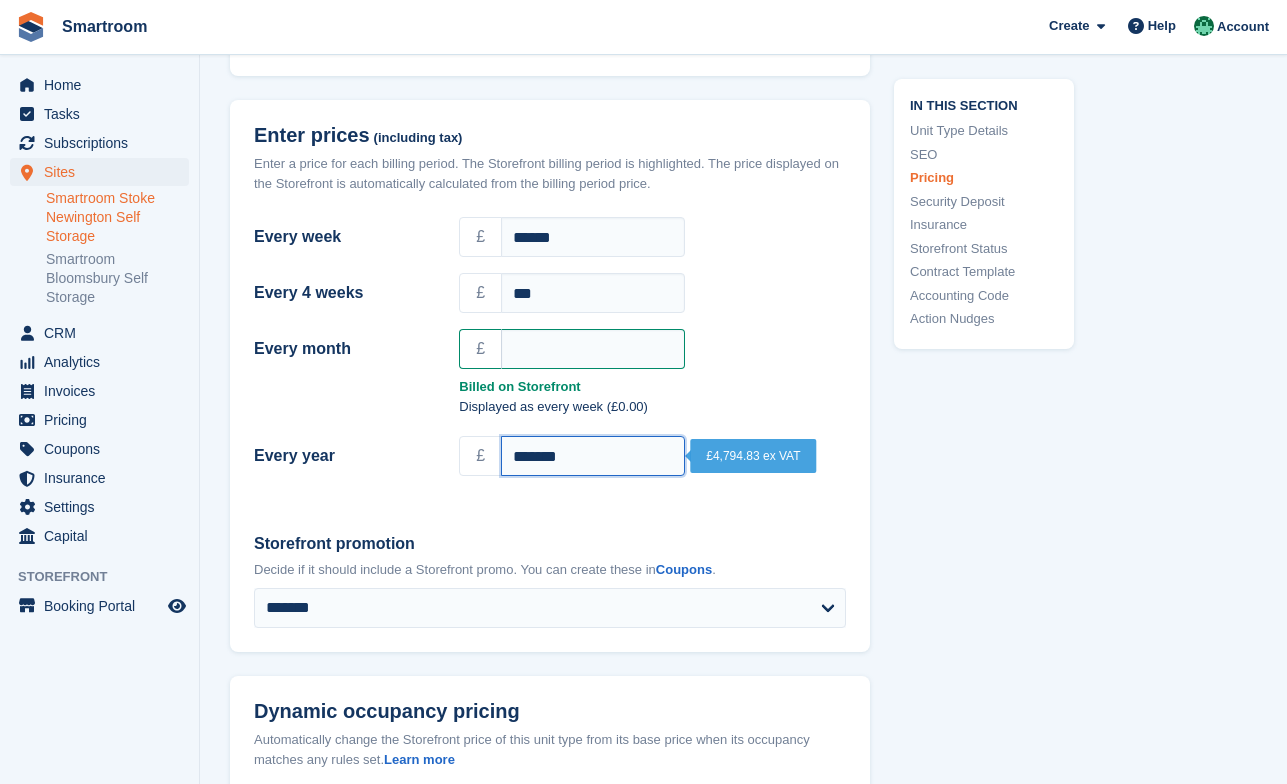 type on "*******" 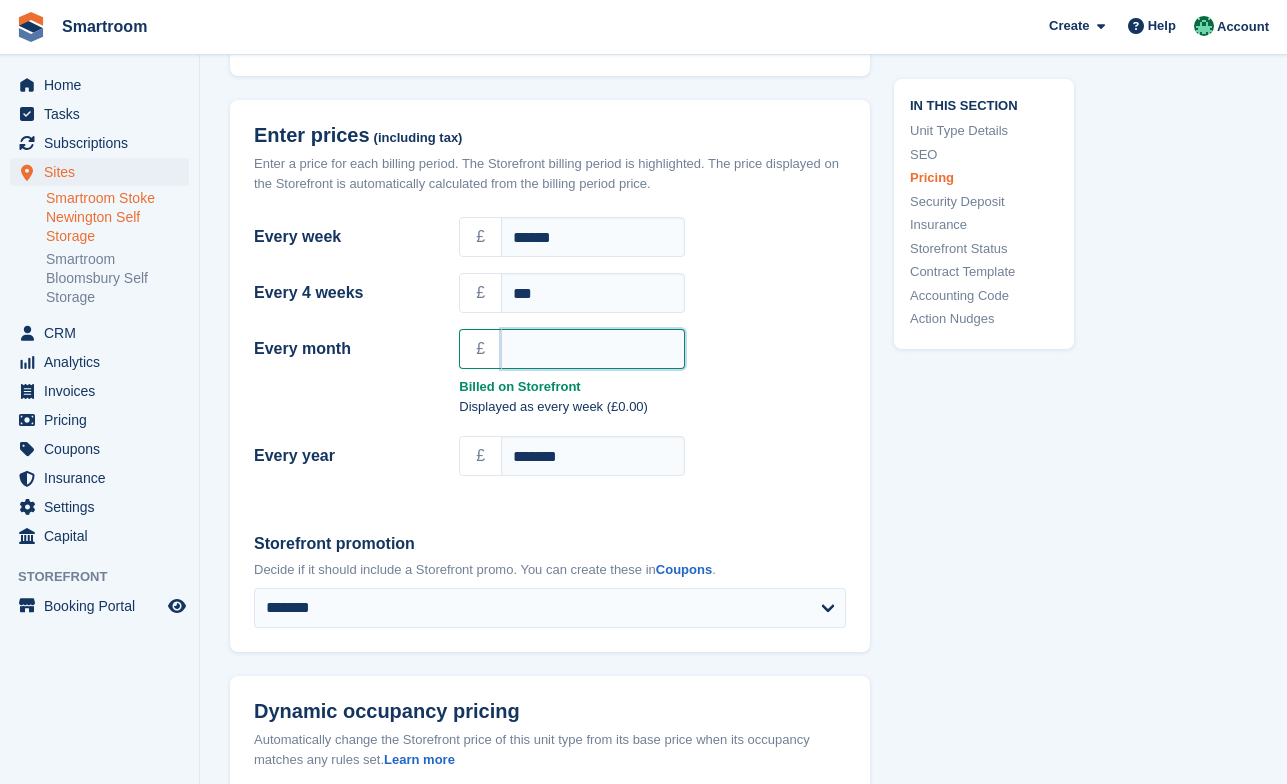 click on "Every month" at bounding box center (593, 349) 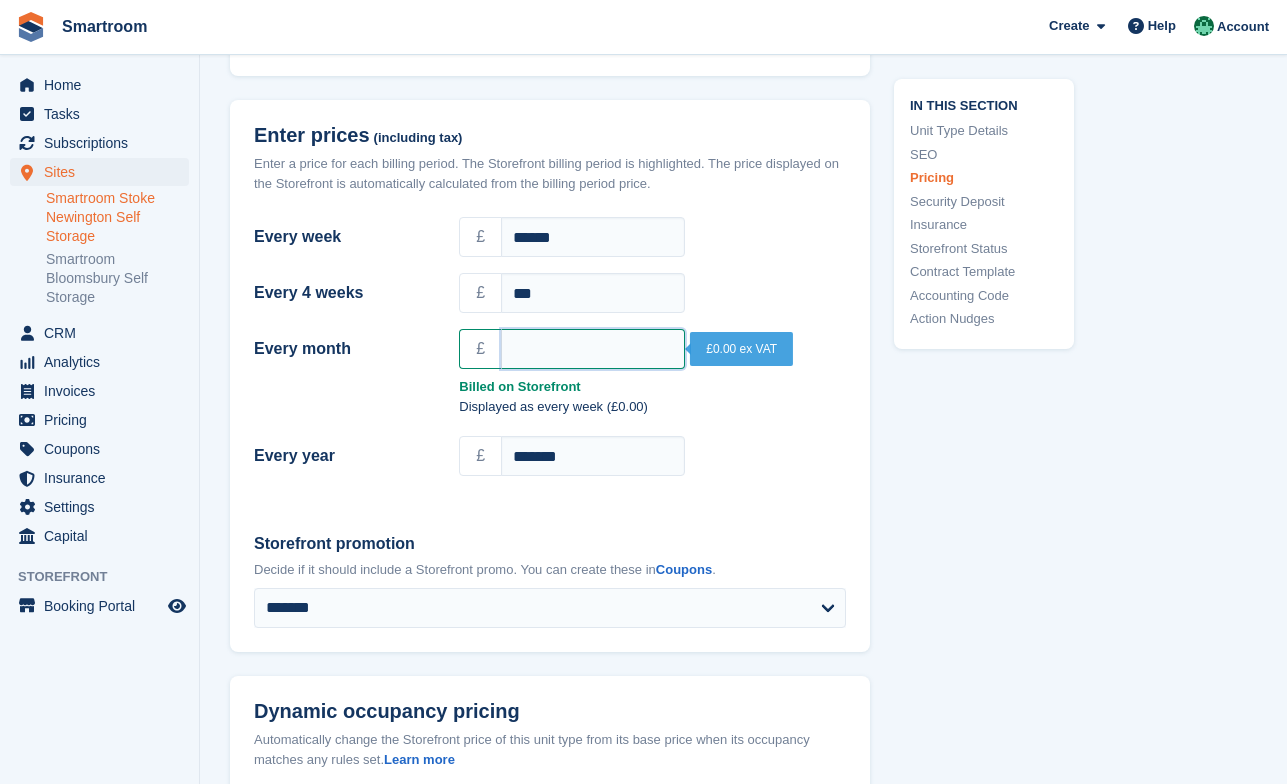 click on "Every month" at bounding box center [593, 349] 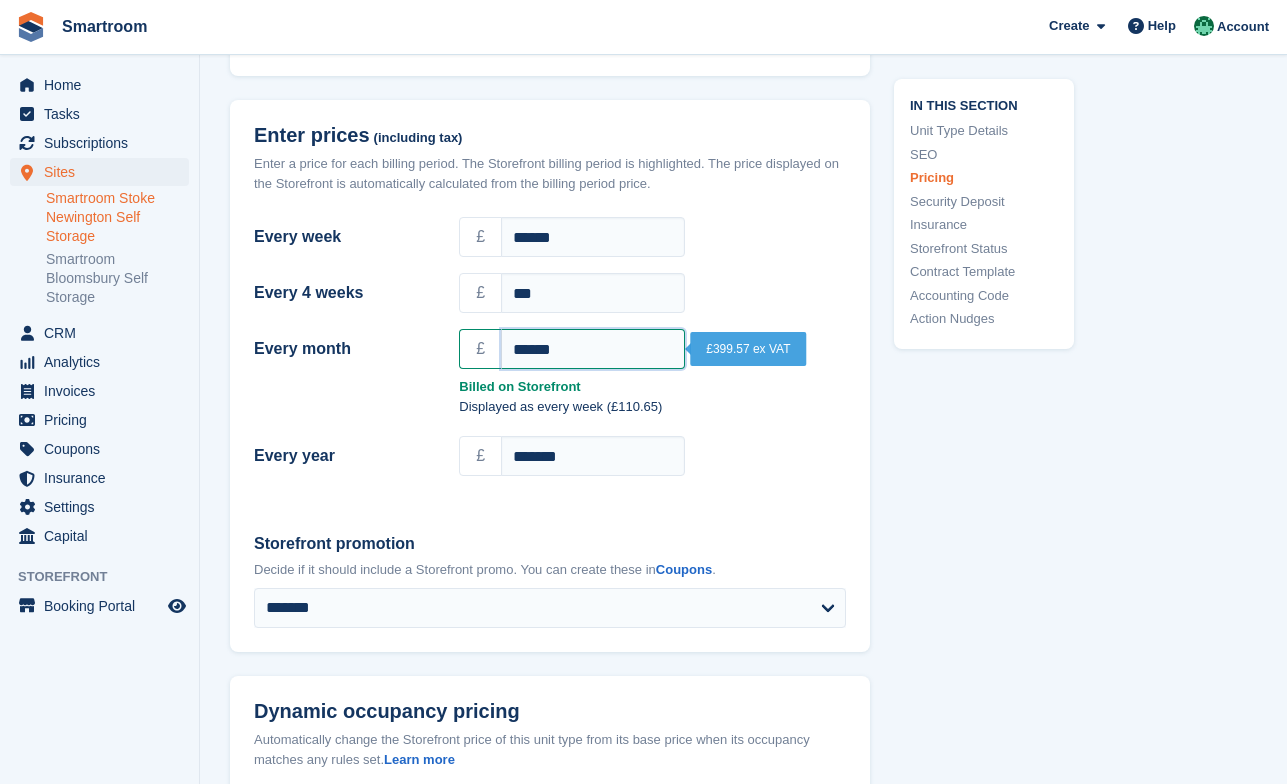 type on "******" 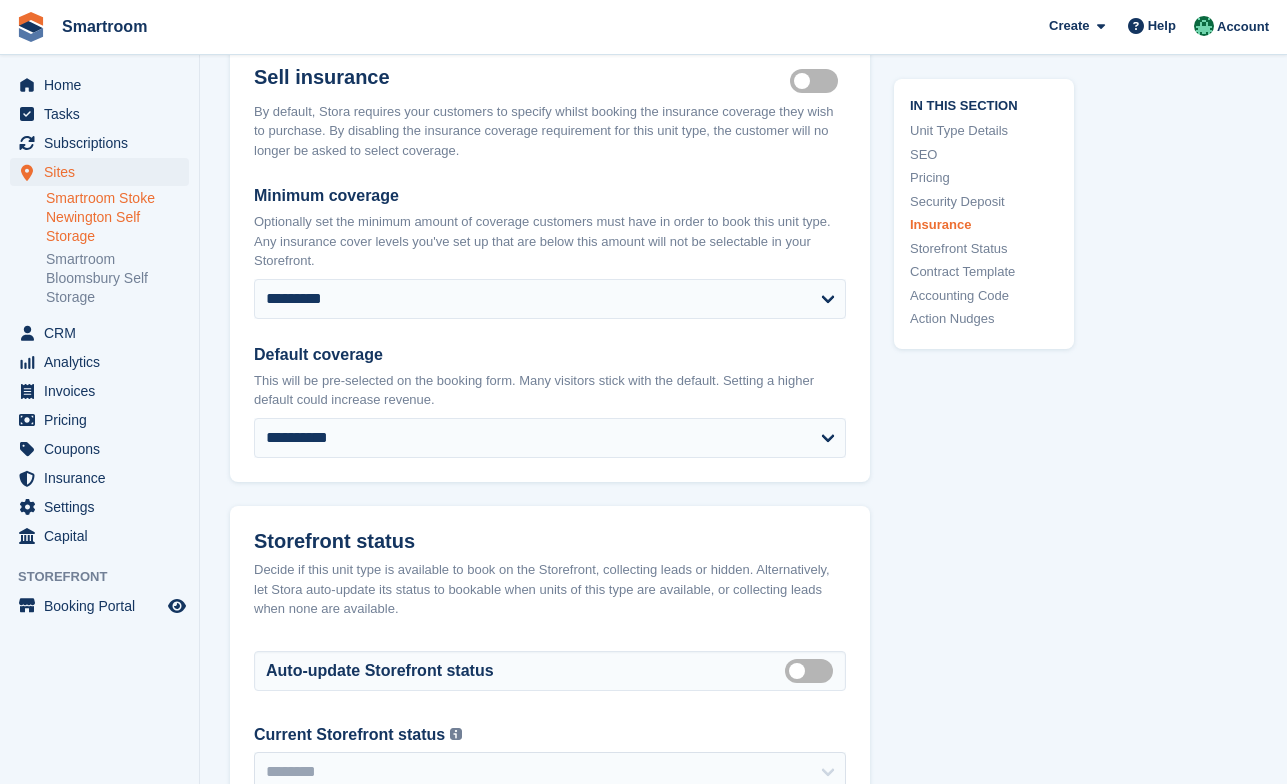scroll, scrollTop: 3780, scrollLeft: 0, axis: vertical 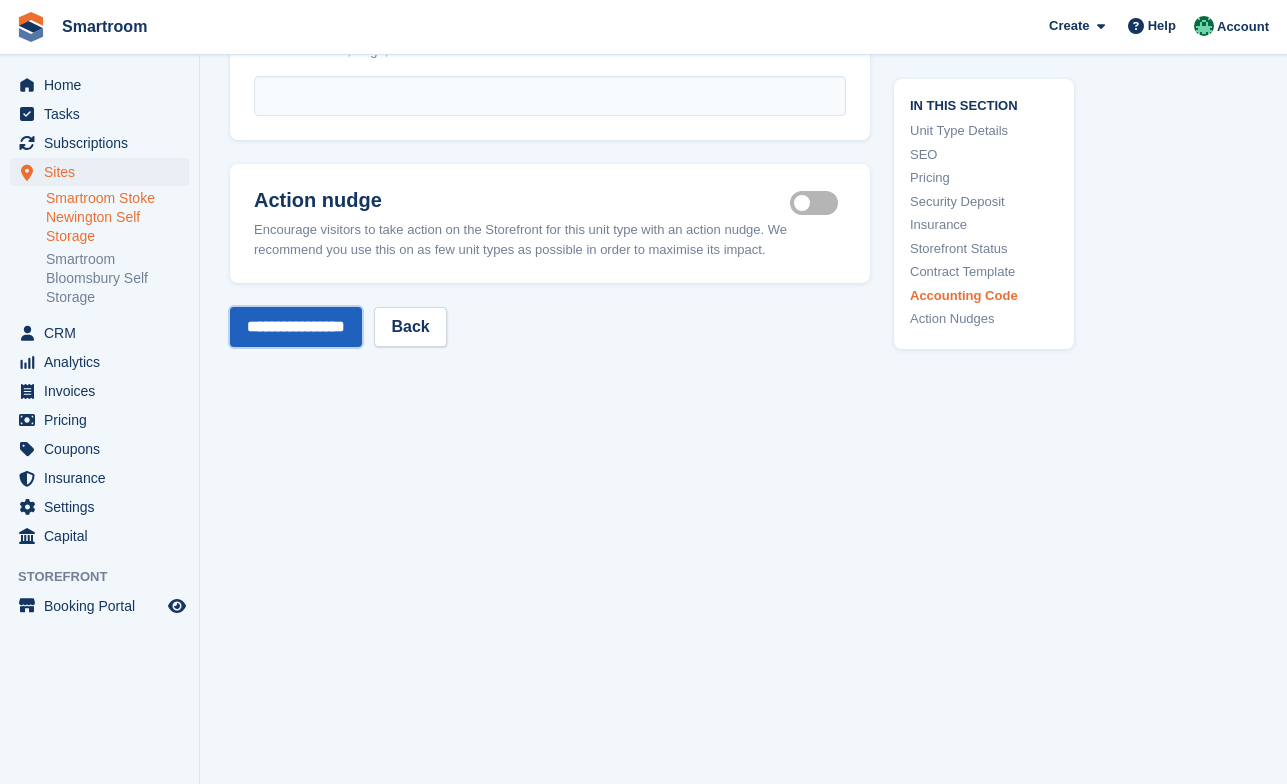 click on "**********" at bounding box center (296, 327) 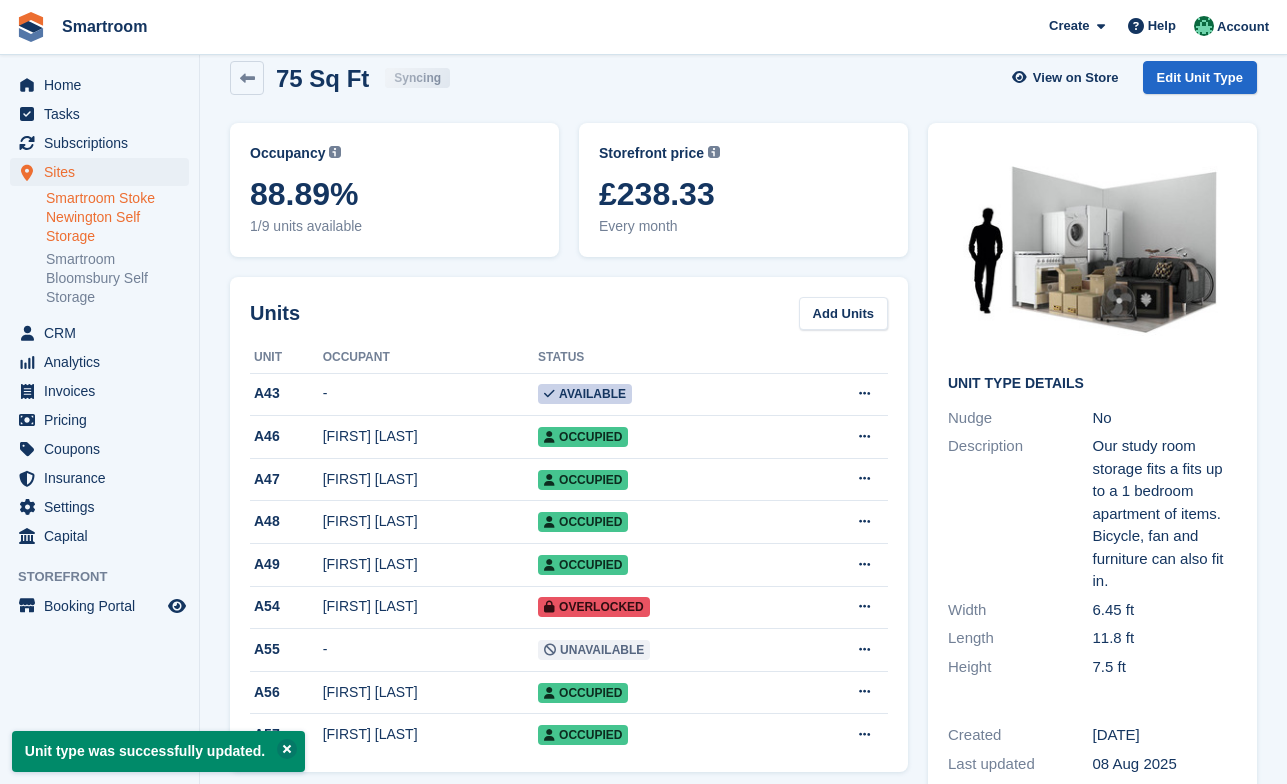 scroll, scrollTop: 0, scrollLeft: 0, axis: both 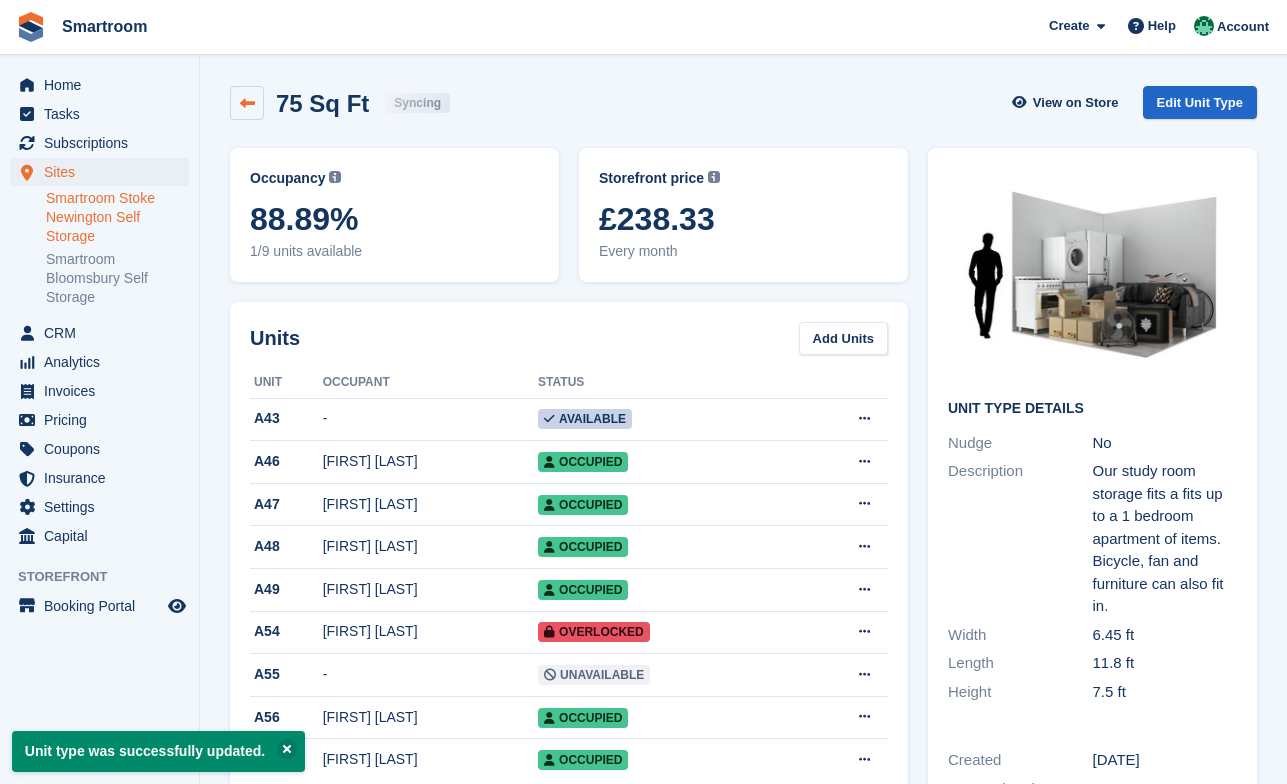 click at bounding box center [247, 103] 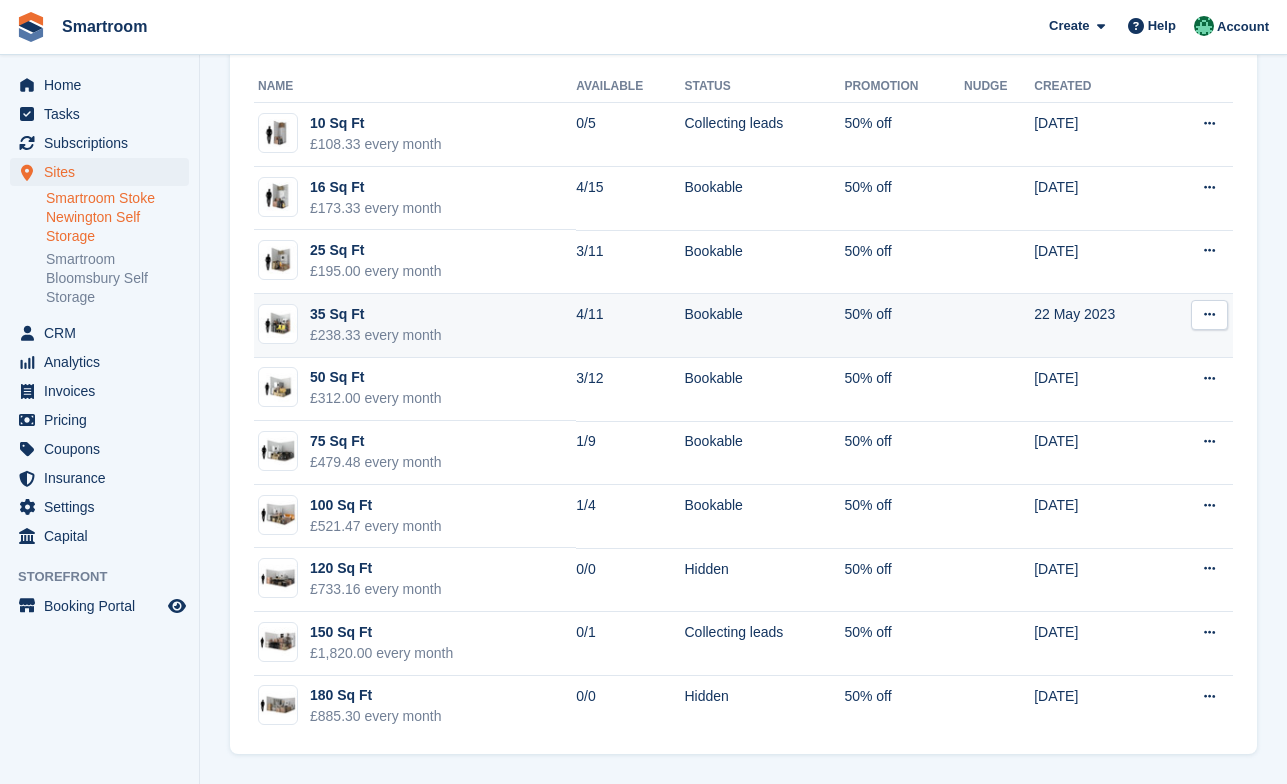 scroll, scrollTop: 0, scrollLeft: 0, axis: both 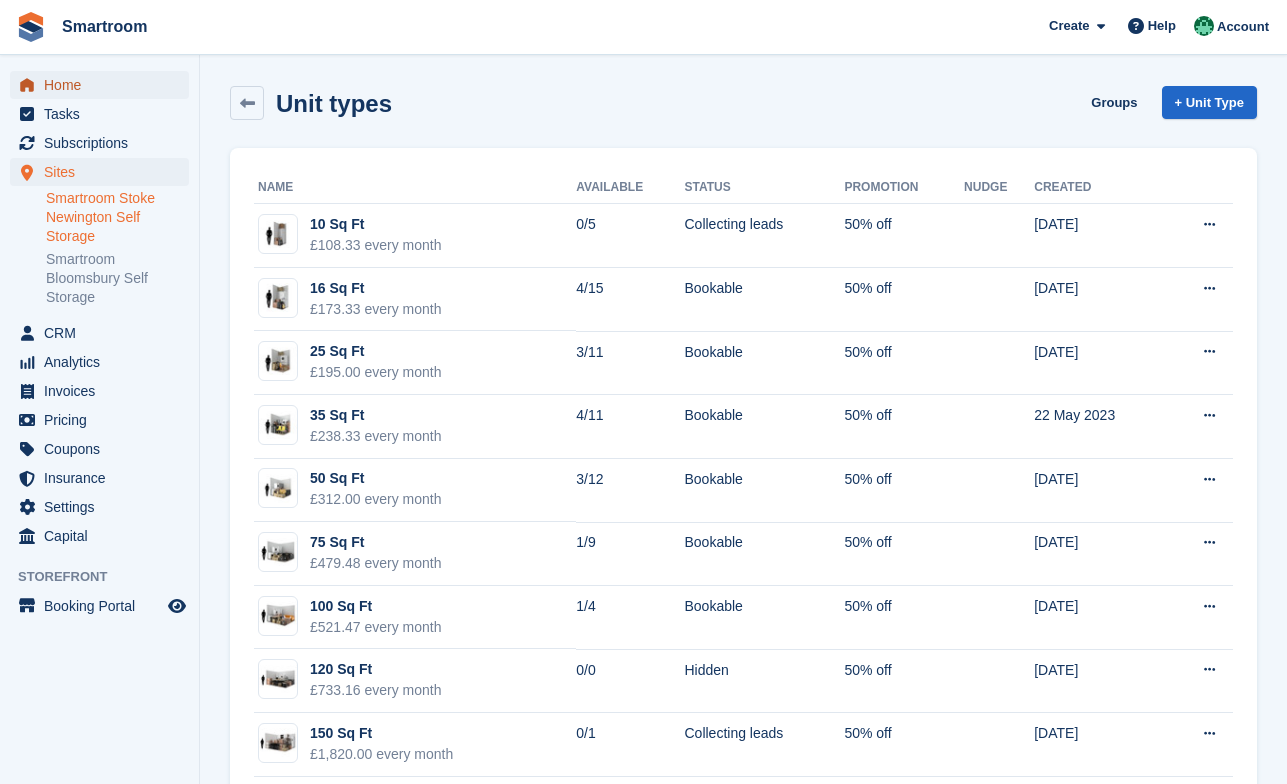 click on "Home" at bounding box center [104, 85] 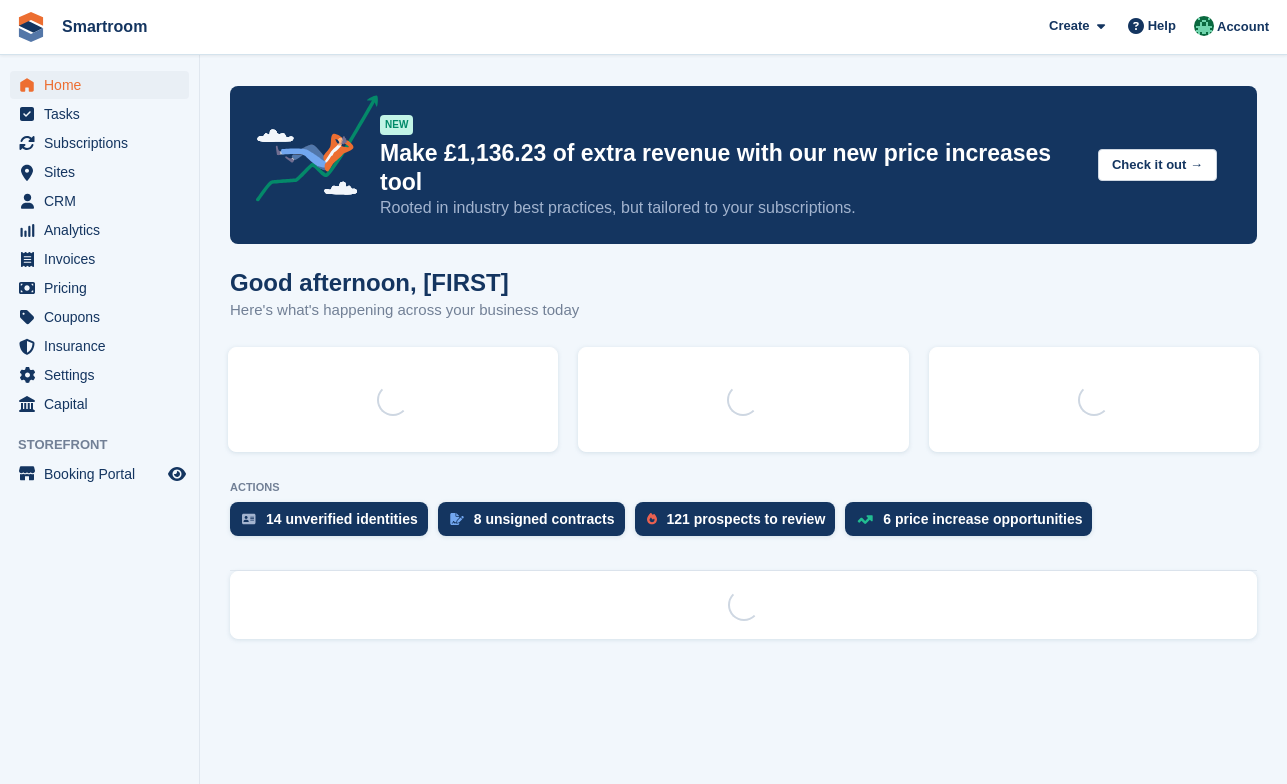 scroll, scrollTop: 0, scrollLeft: 0, axis: both 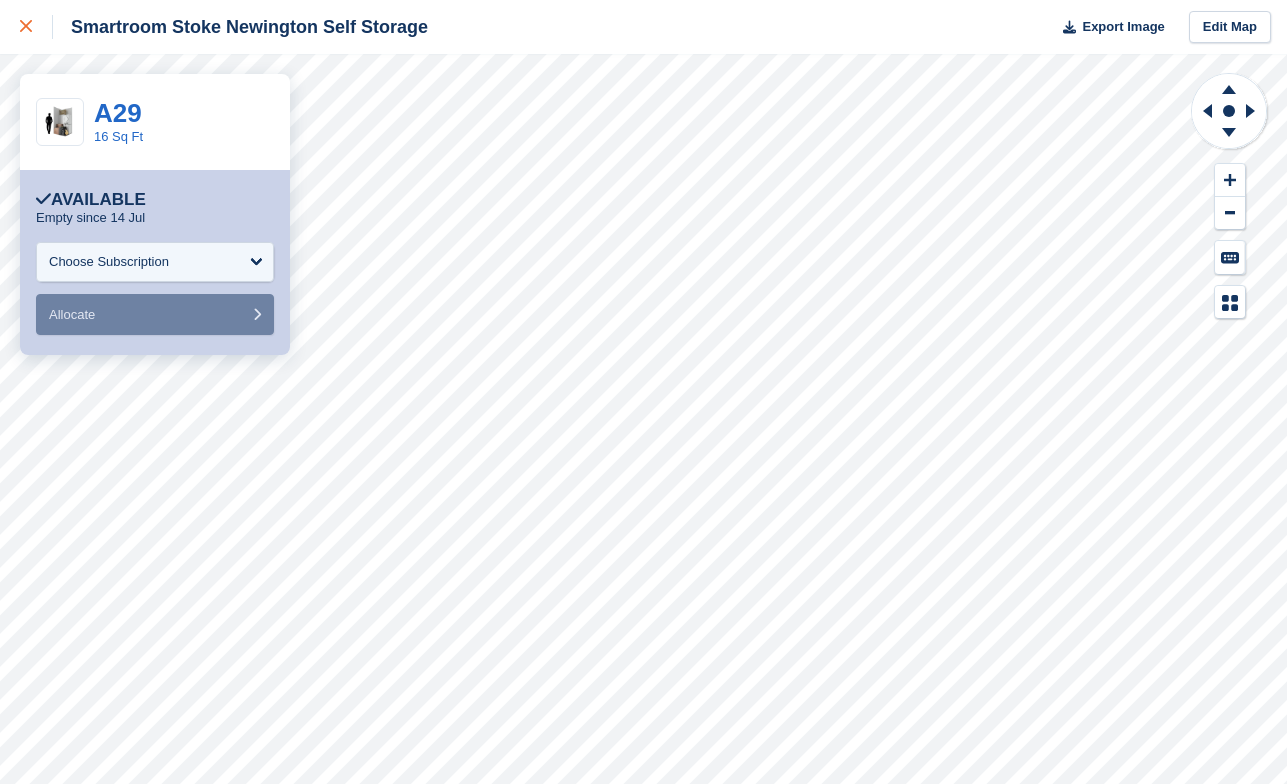 click at bounding box center [36, 27] 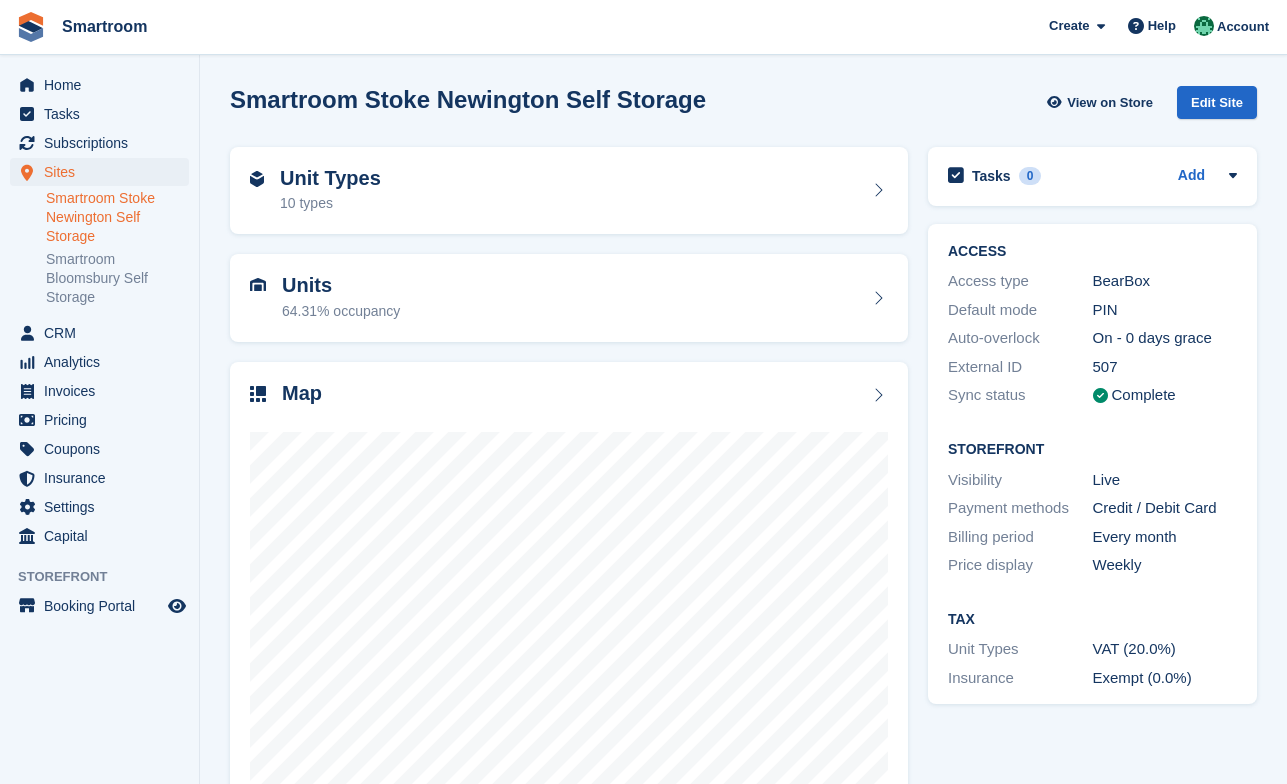 scroll, scrollTop: 0, scrollLeft: 0, axis: both 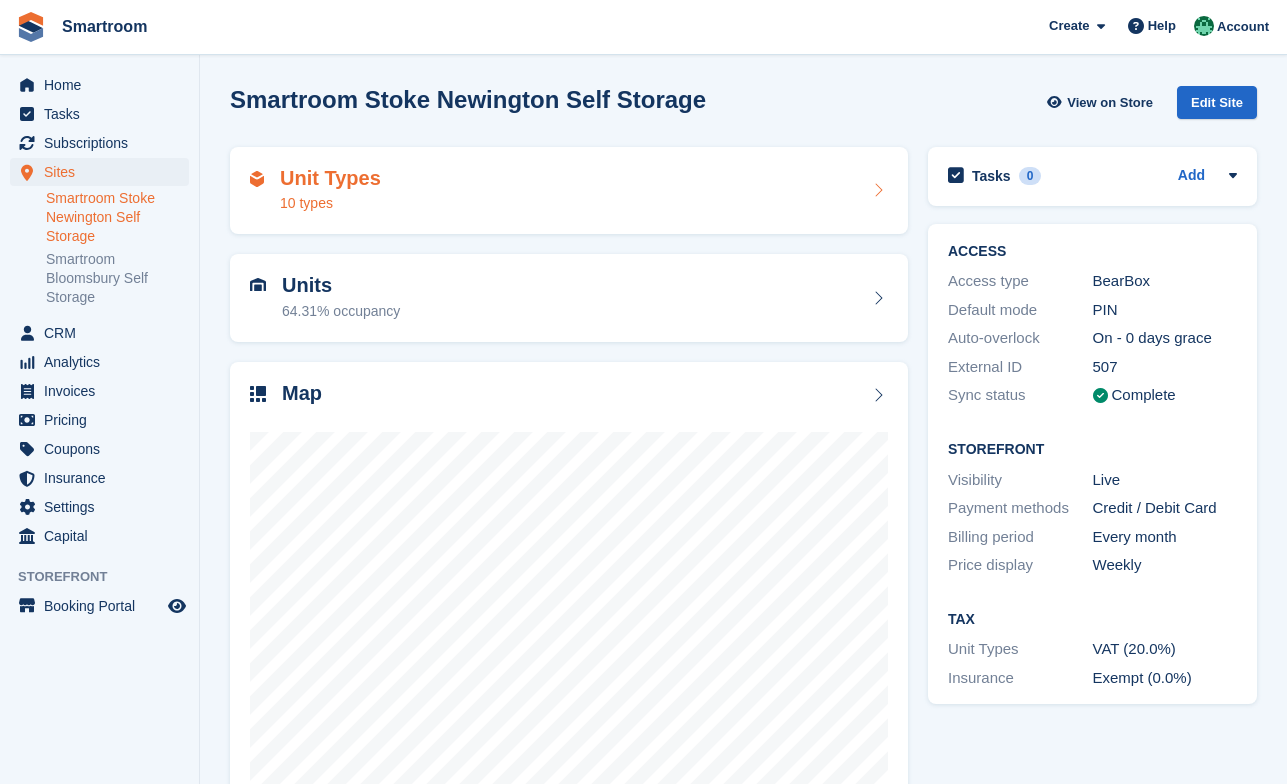 click on "Unit Types
10 types" at bounding box center (569, 191) 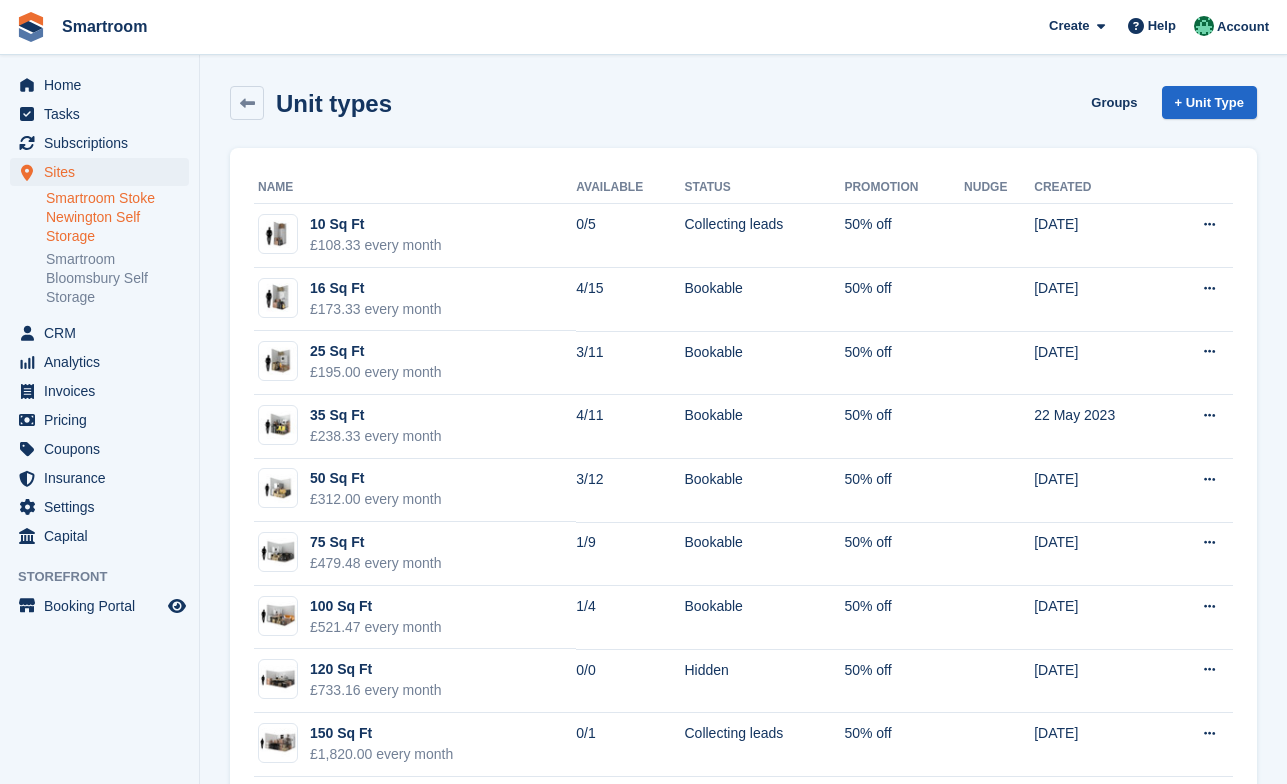 scroll, scrollTop: 0, scrollLeft: 0, axis: both 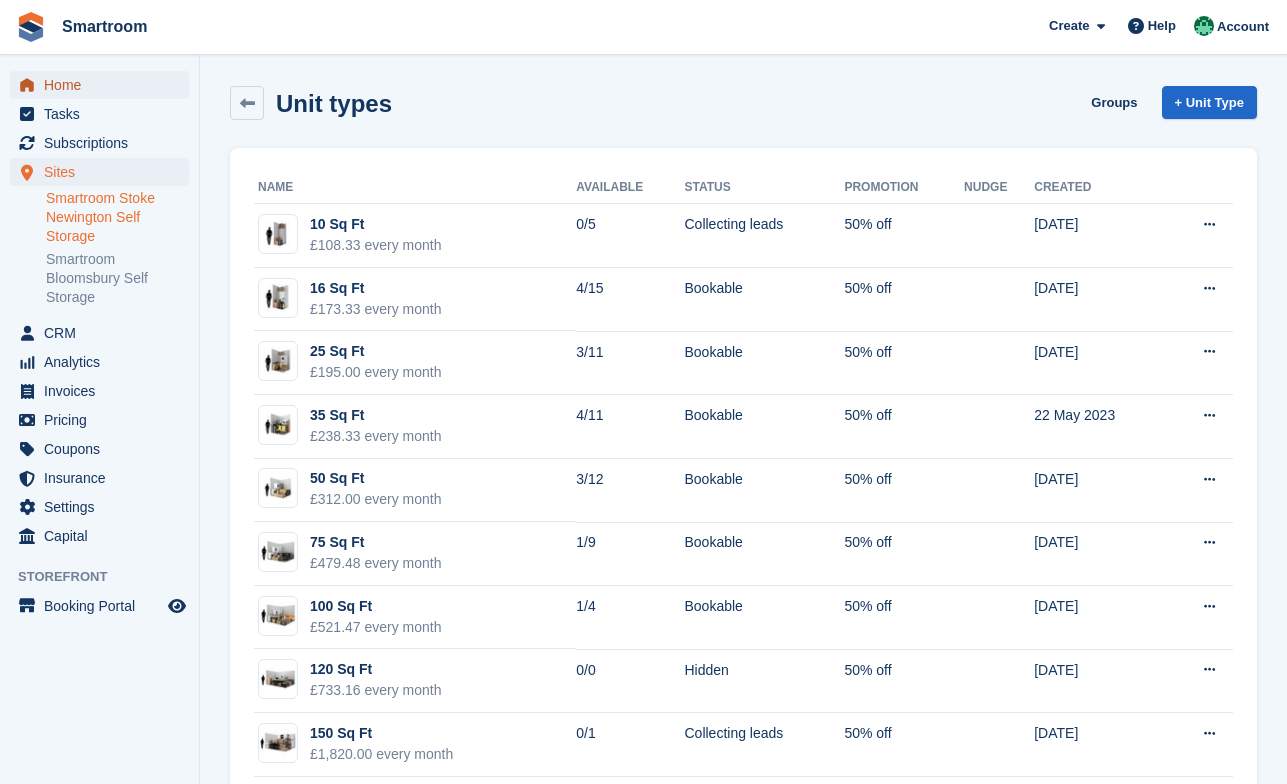 click on "Home" at bounding box center [104, 85] 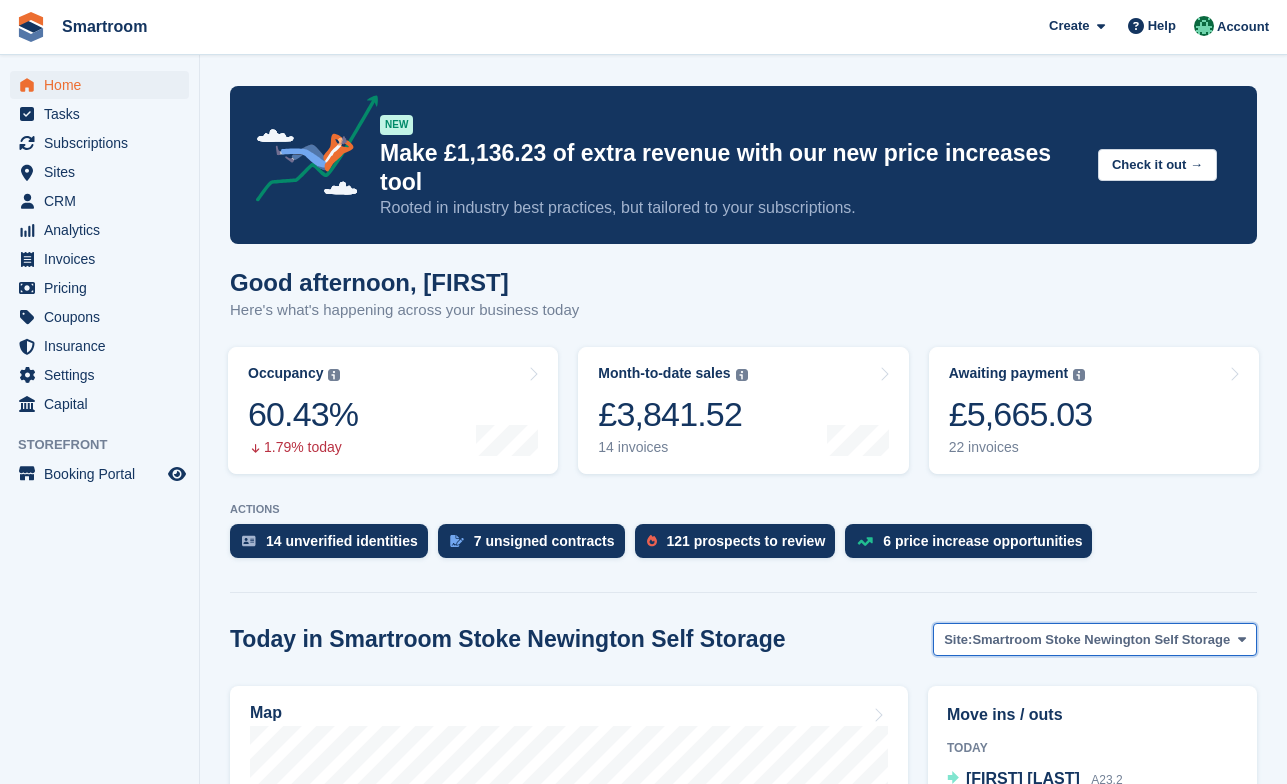 scroll, scrollTop: 0, scrollLeft: 0, axis: both 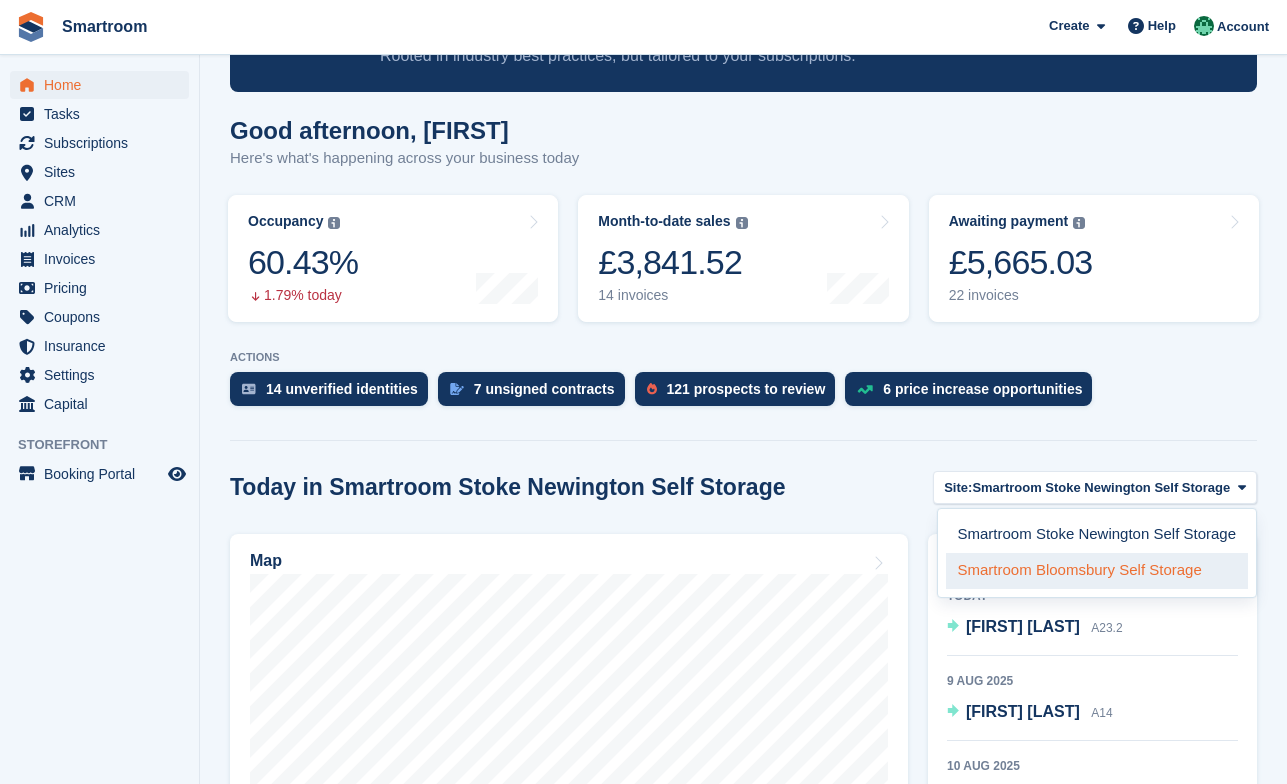 click on "Smartroom Bloomsbury Self Storage" at bounding box center [1097, 571] 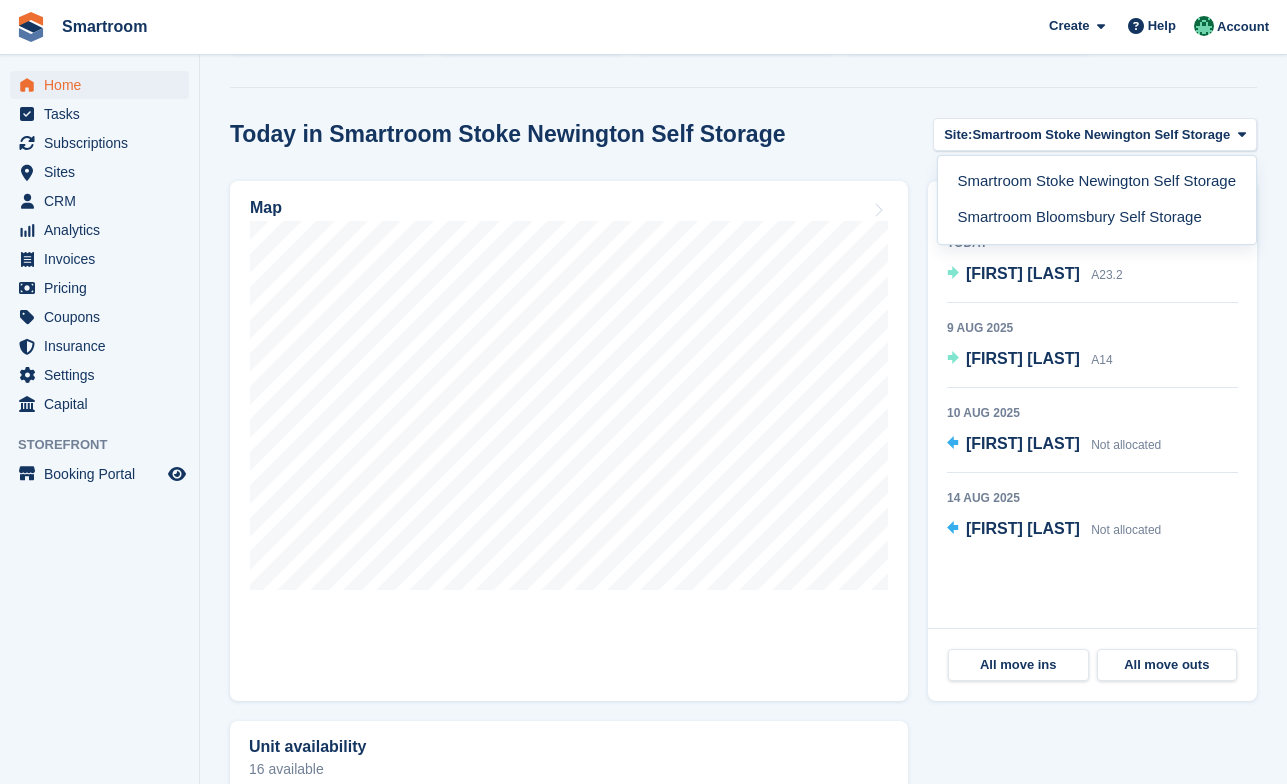 scroll, scrollTop: 552, scrollLeft: 0, axis: vertical 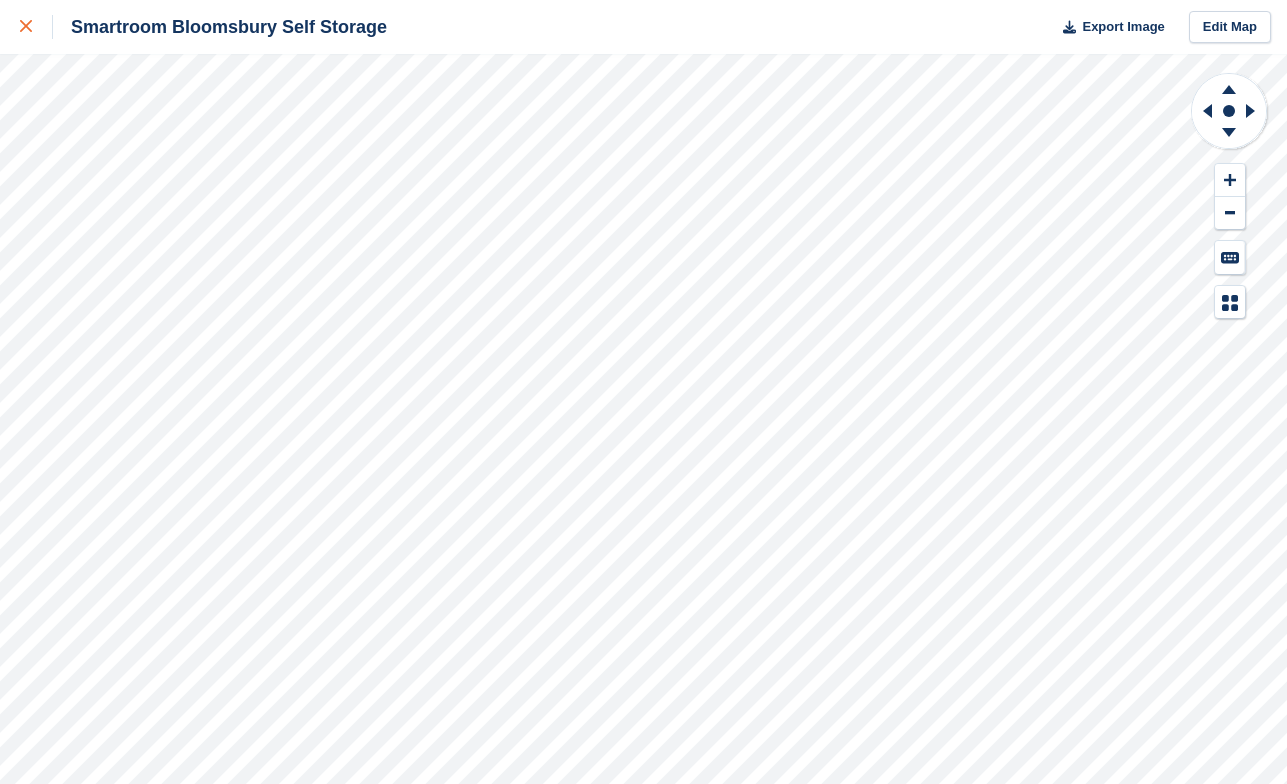 click at bounding box center (36, 27) 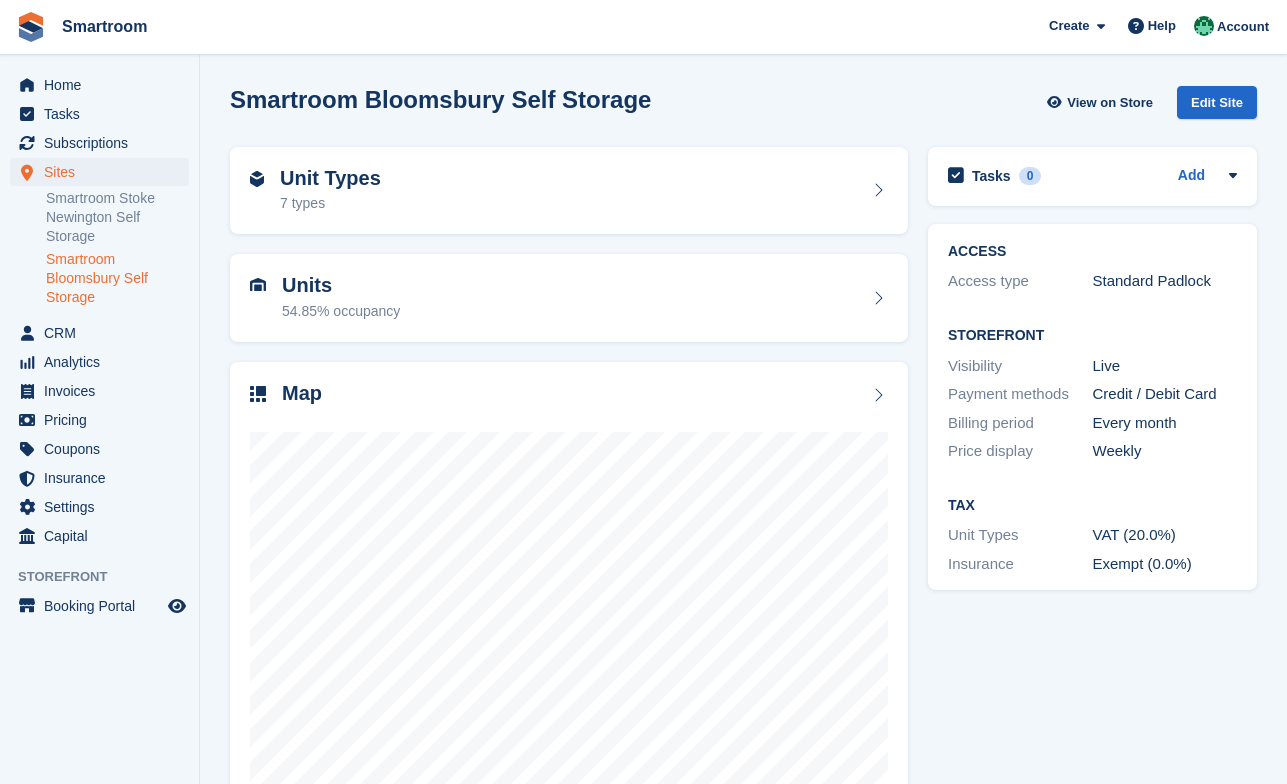 scroll, scrollTop: 0, scrollLeft: 0, axis: both 